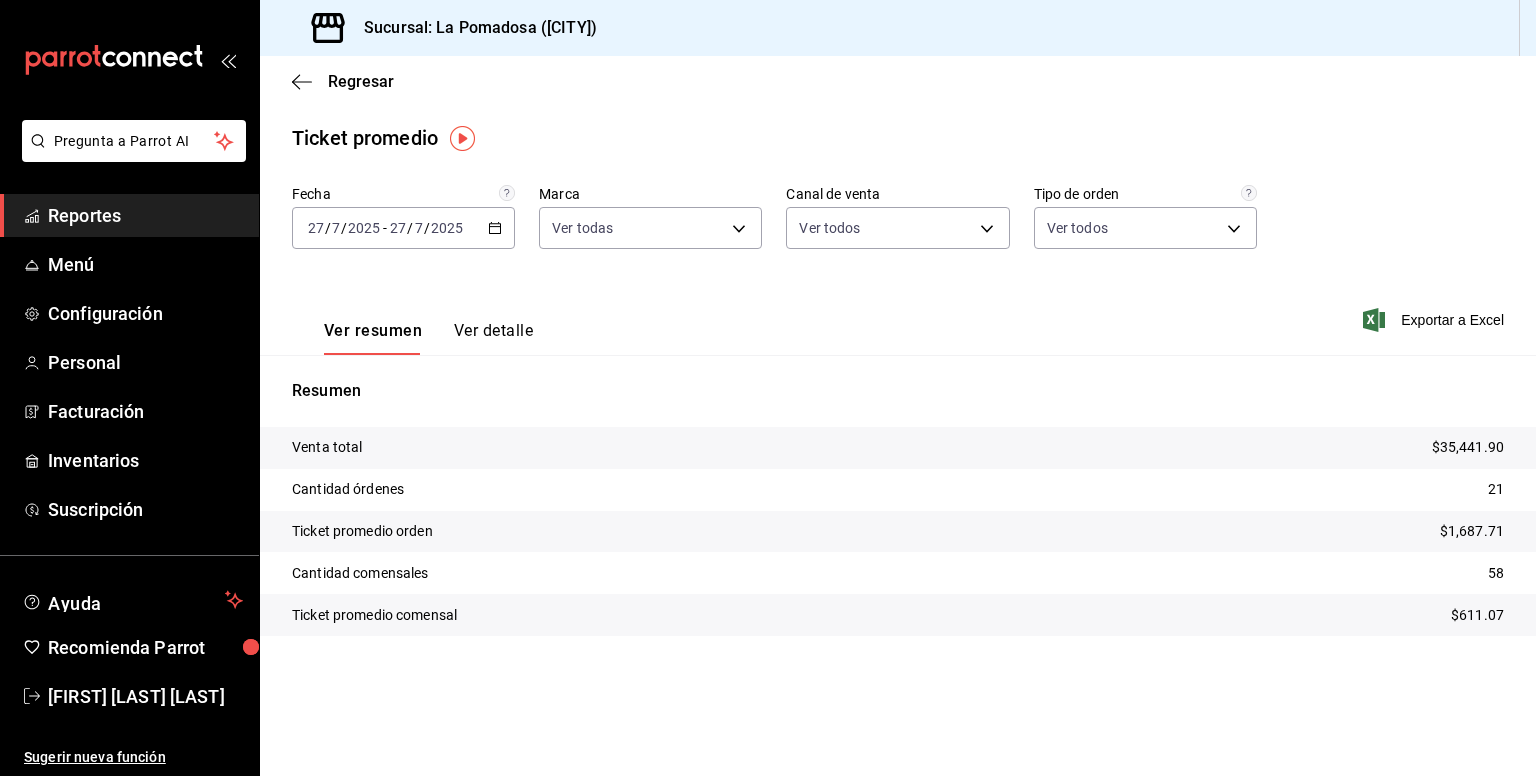 scroll, scrollTop: 0, scrollLeft: 0, axis: both 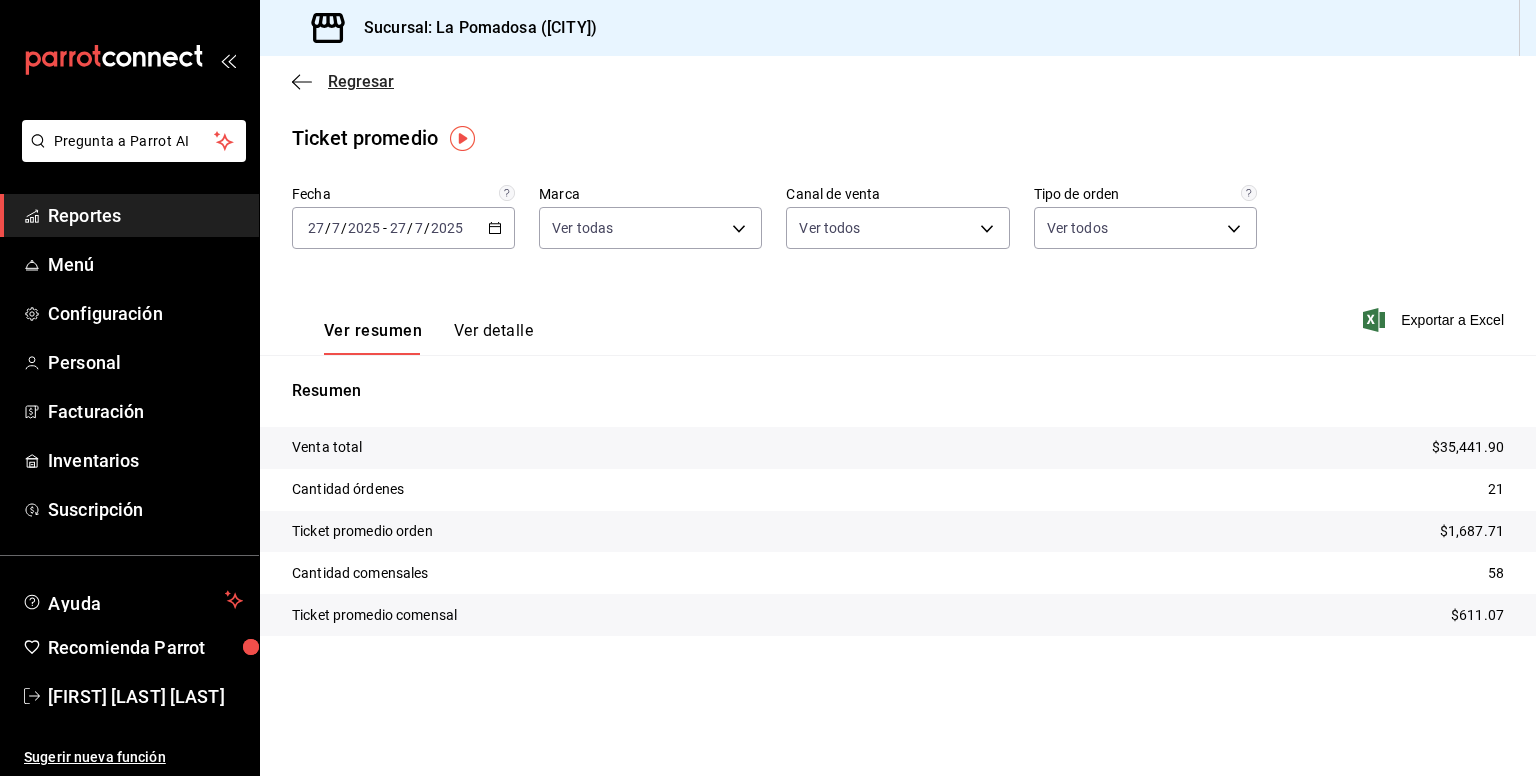click on "Regresar" at bounding box center [361, 81] 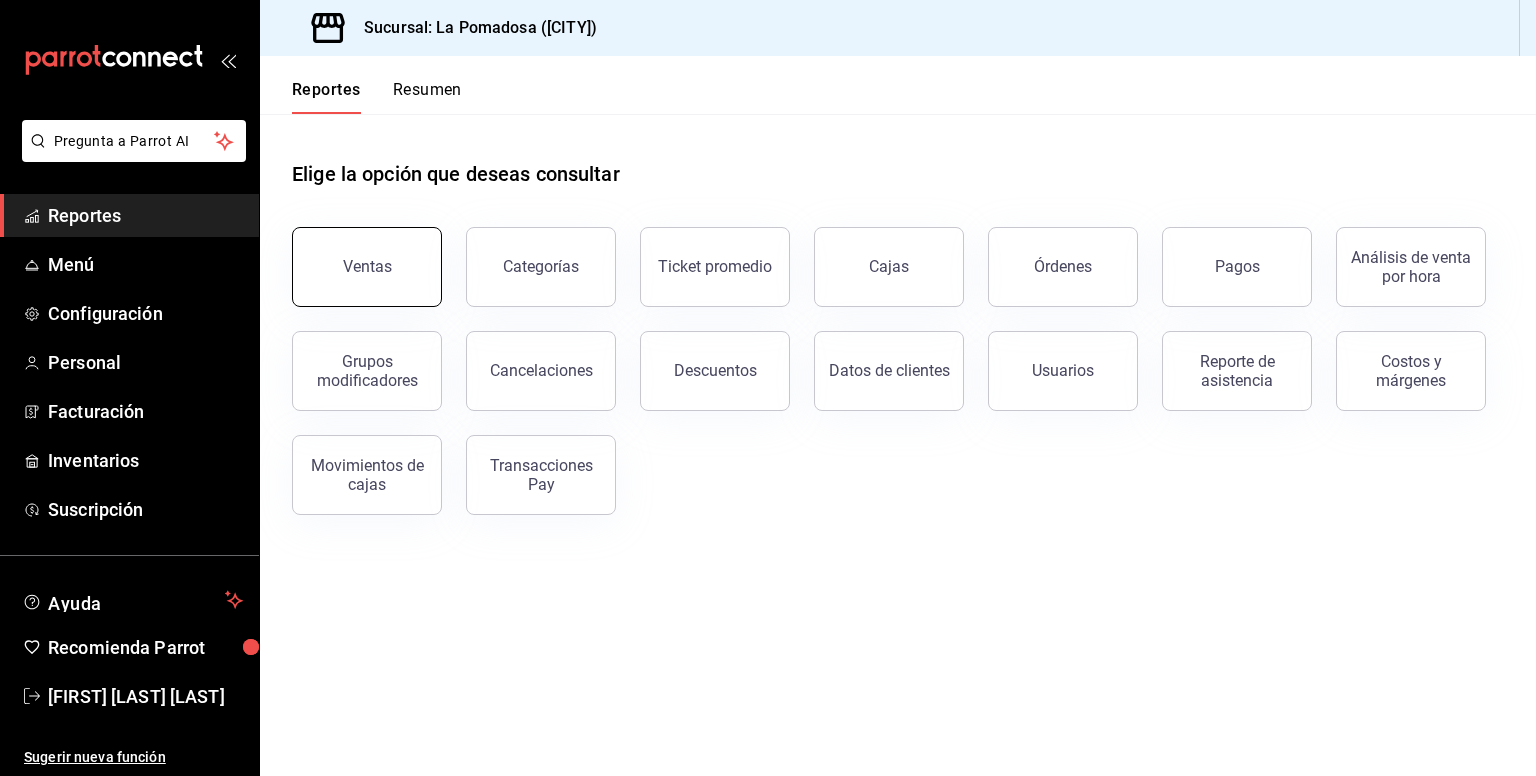 click on "Ventas" at bounding box center [367, 266] 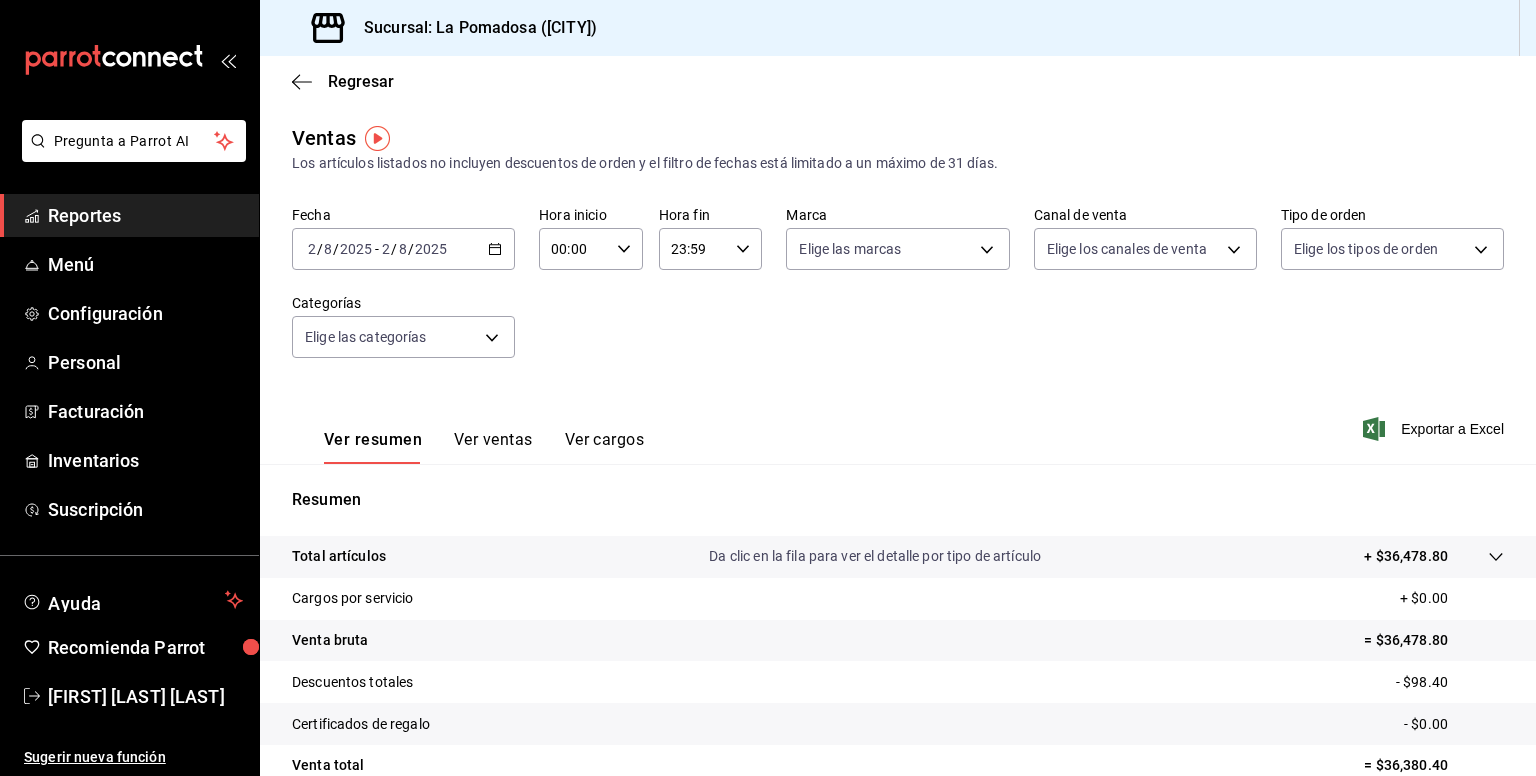 click 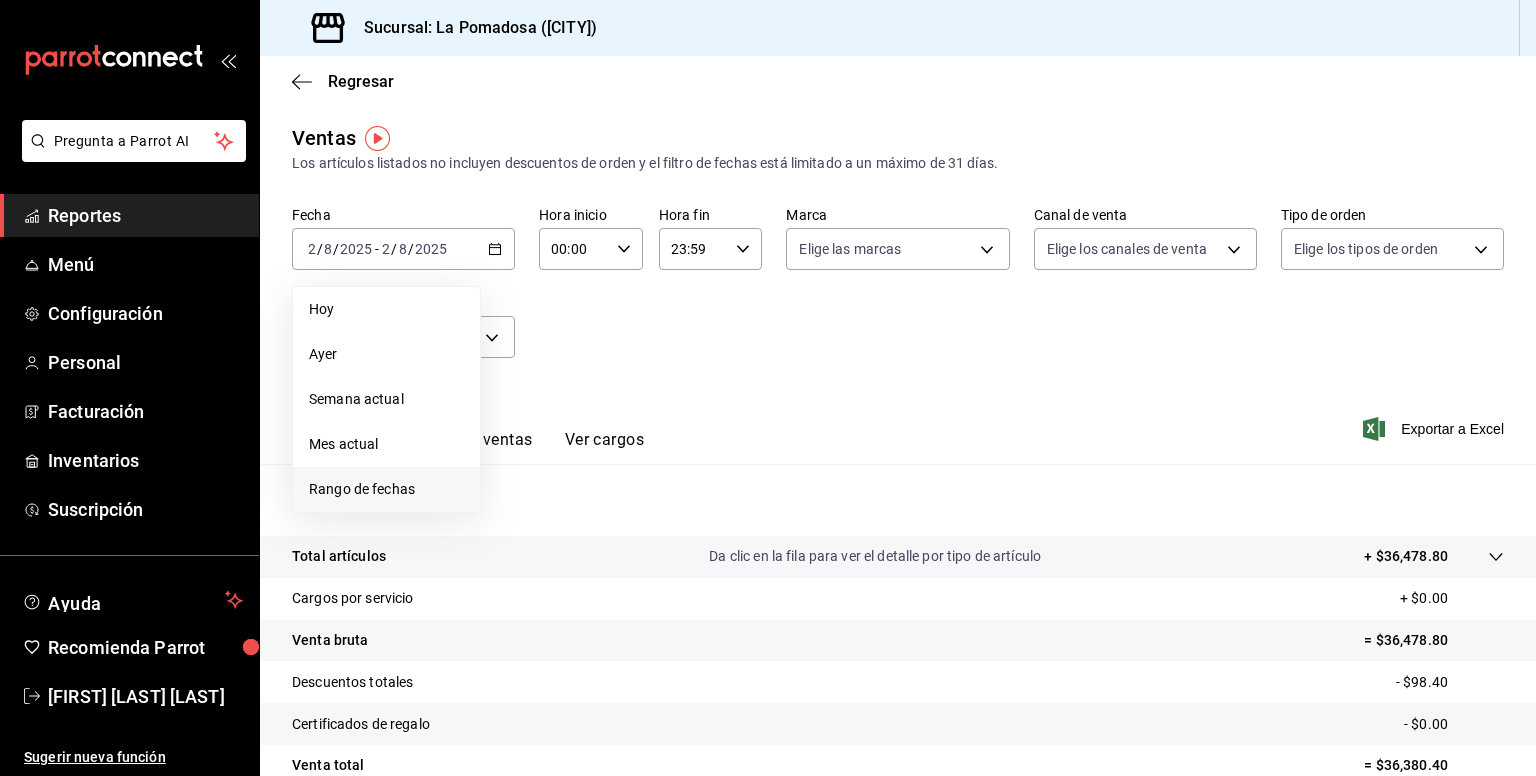 click on "Rango de fechas" at bounding box center [386, 489] 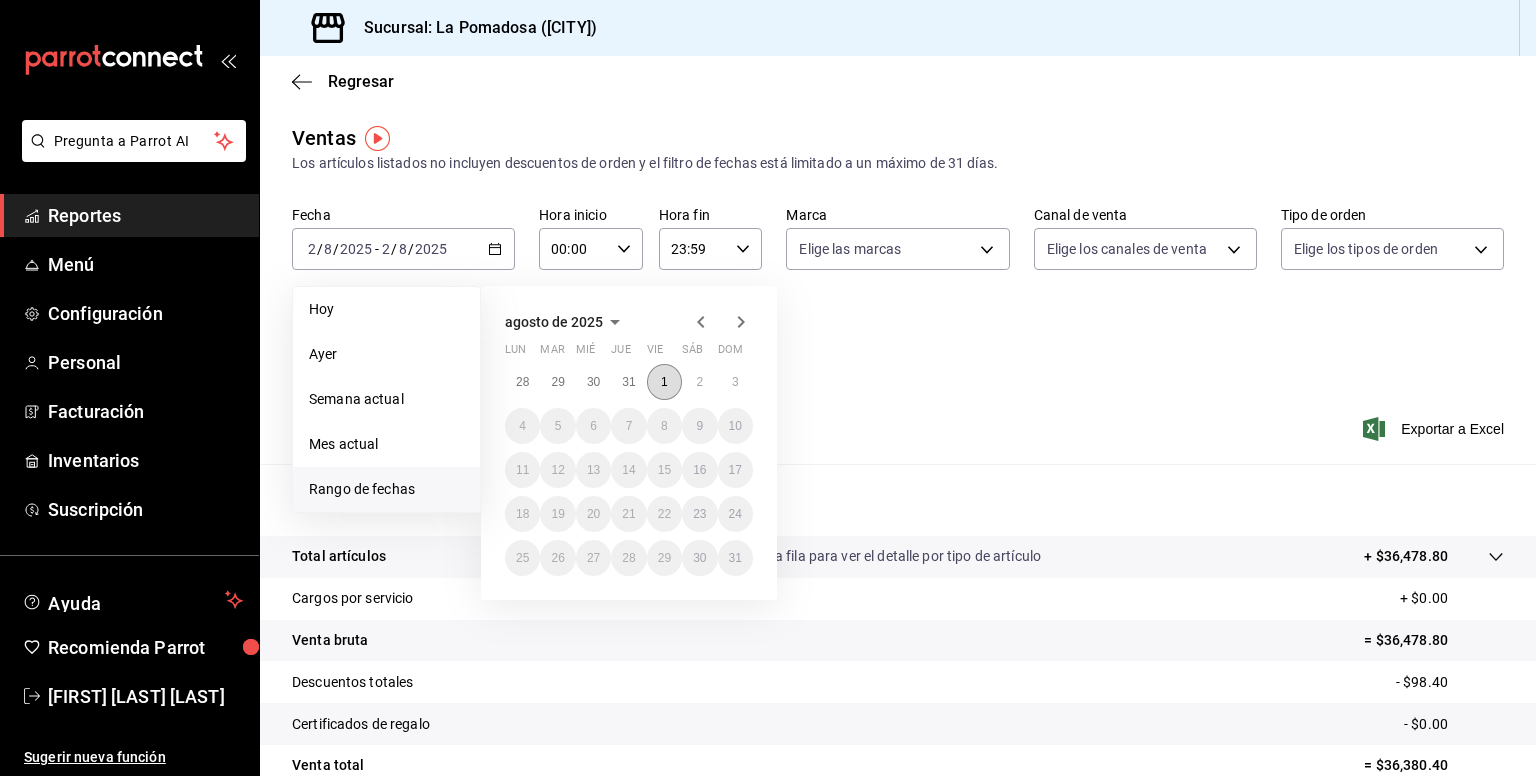 click on "1" at bounding box center [664, 382] 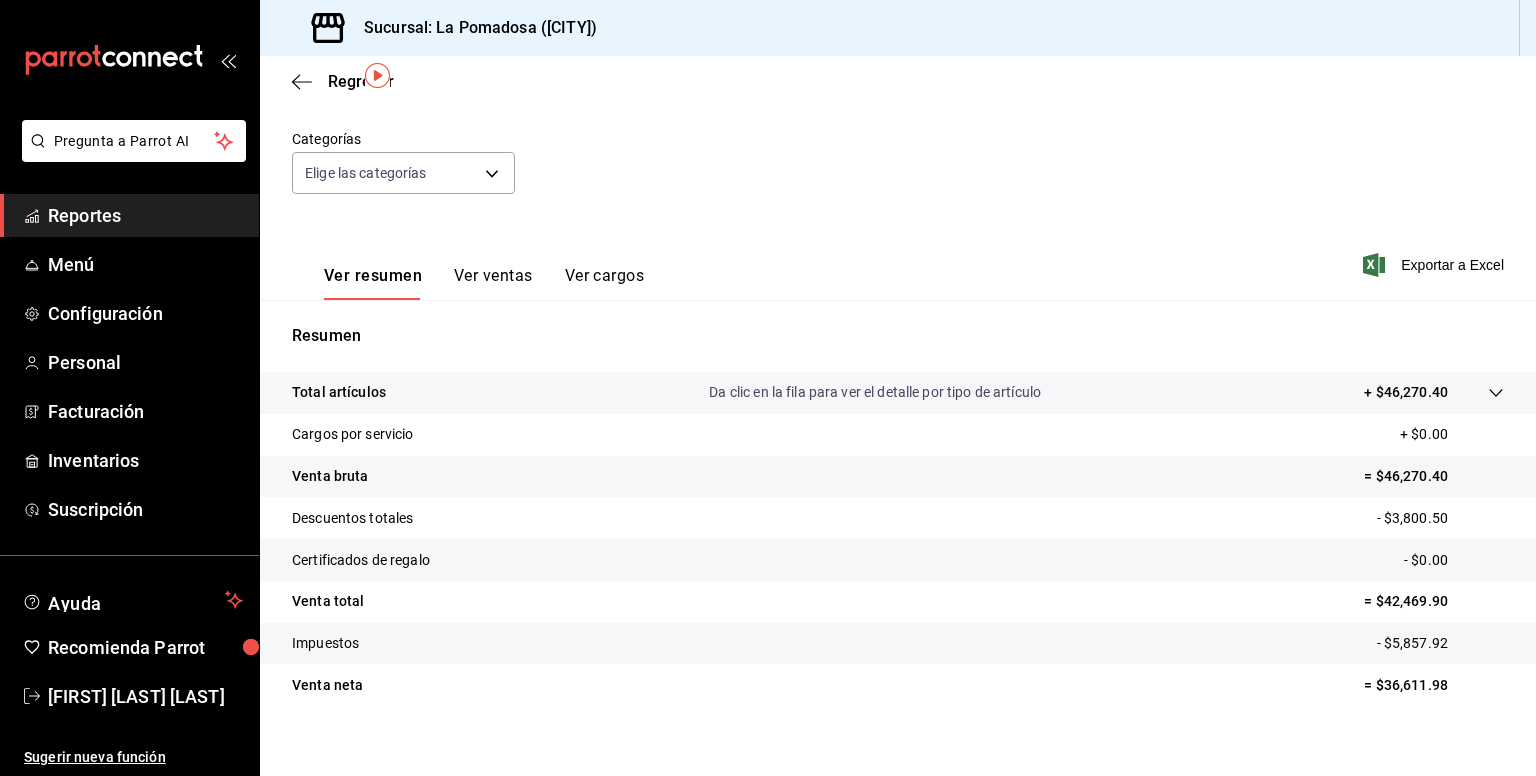 scroll, scrollTop: 0, scrollLeft: 0, axis: both 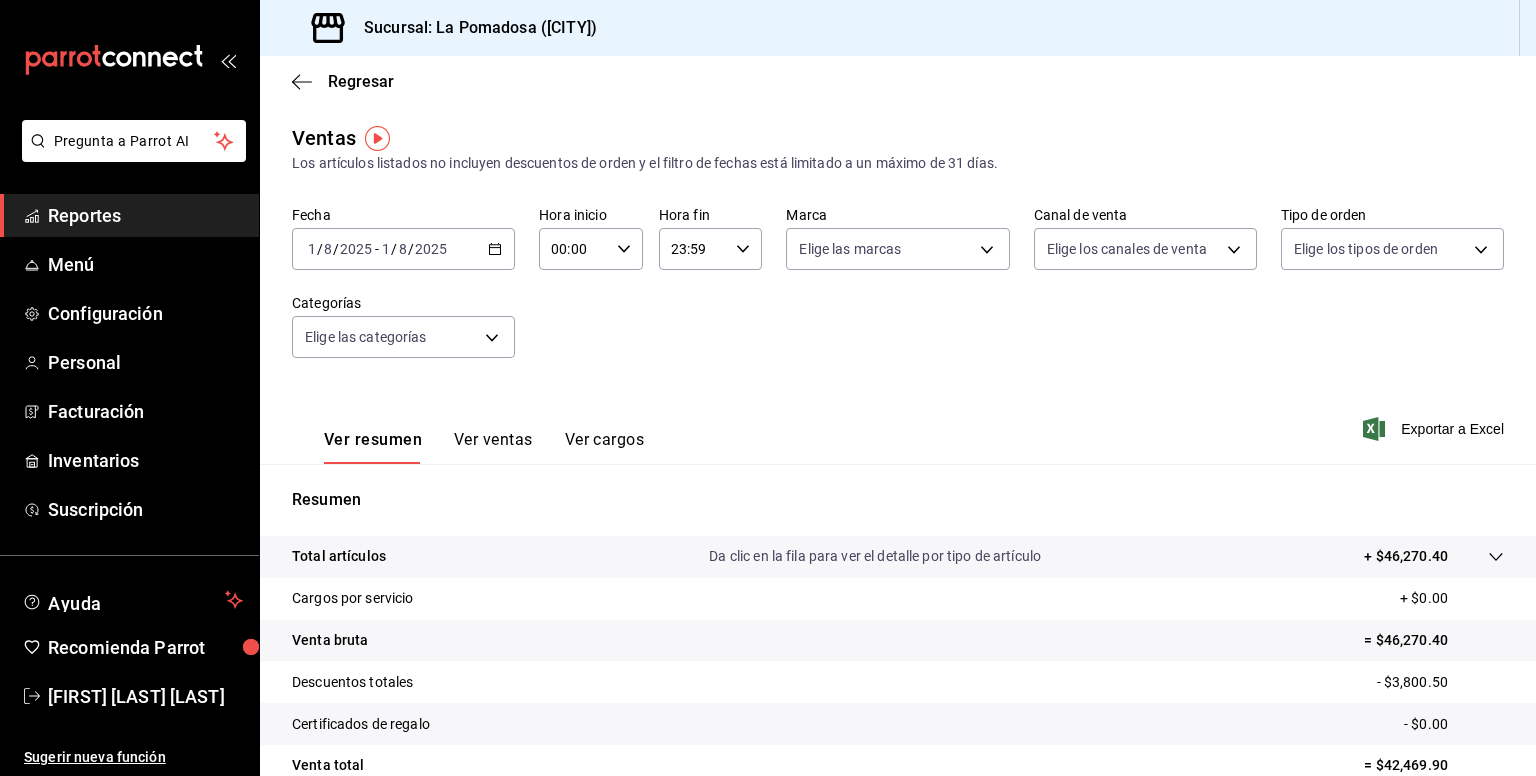 click 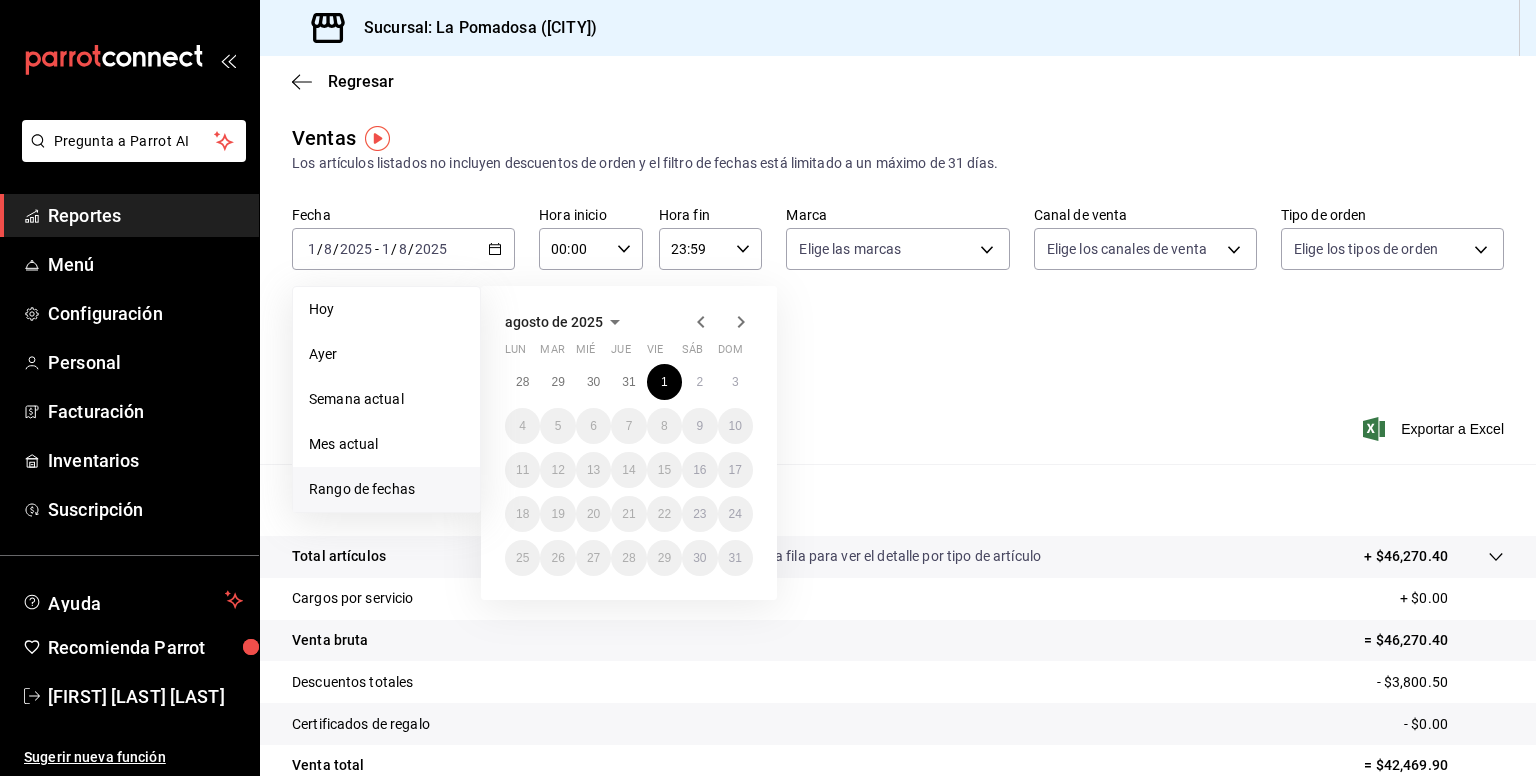 click on "agosto de 2025" at bounding box center [629, 322] 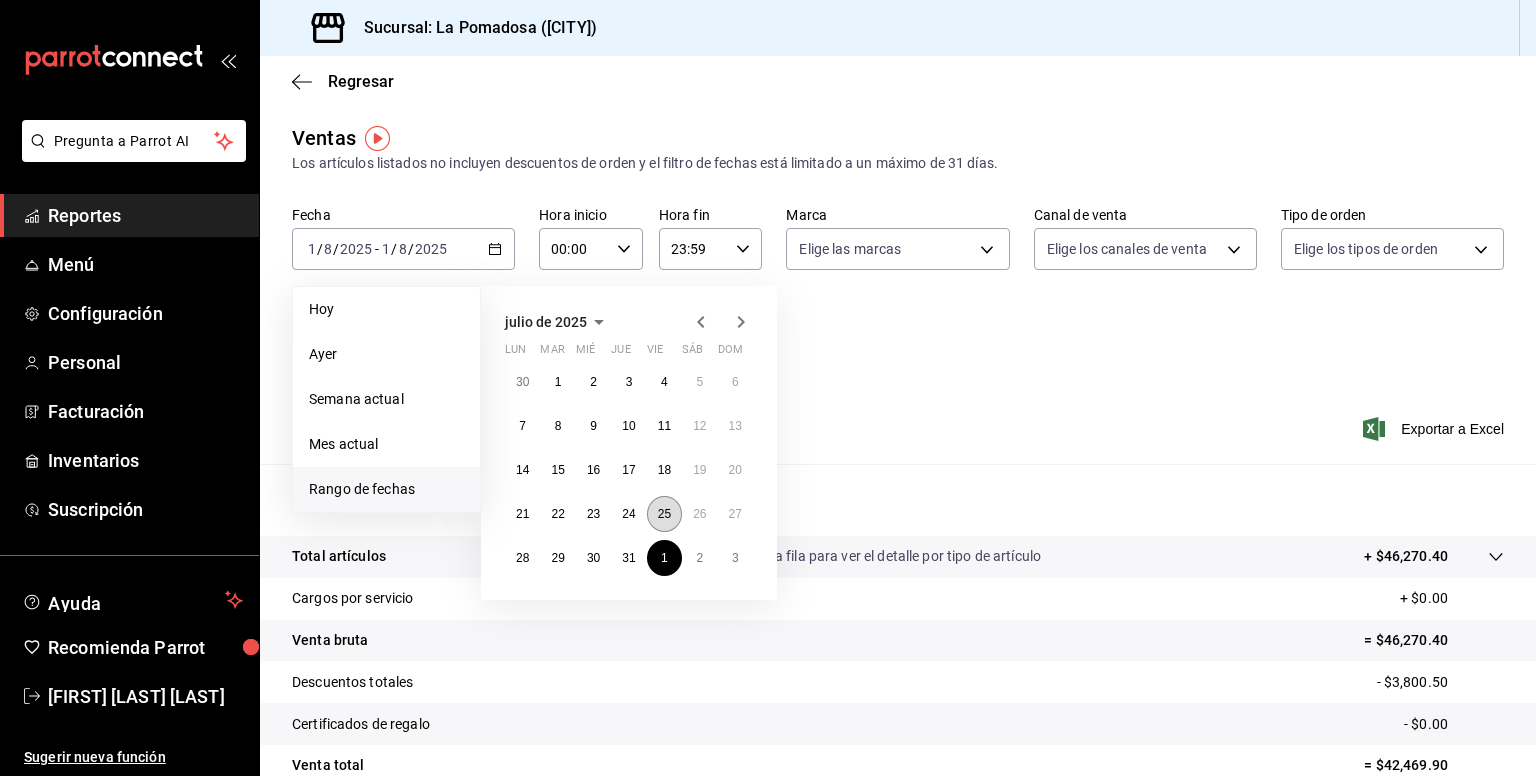 click on "25" at bounding box center (664, 514) 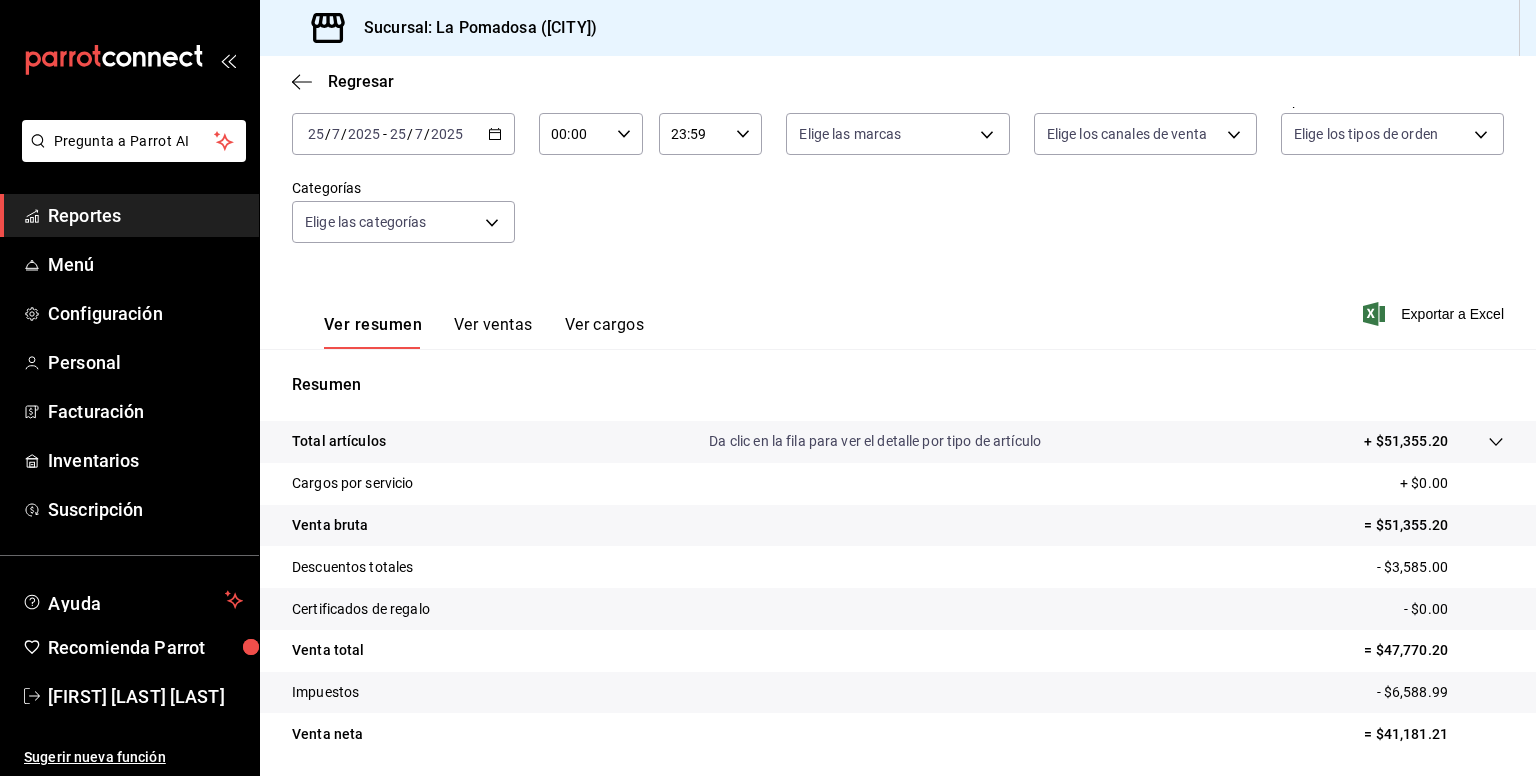 scroll, scrollTop: 116, scrollLeft: 0, axis: vertical 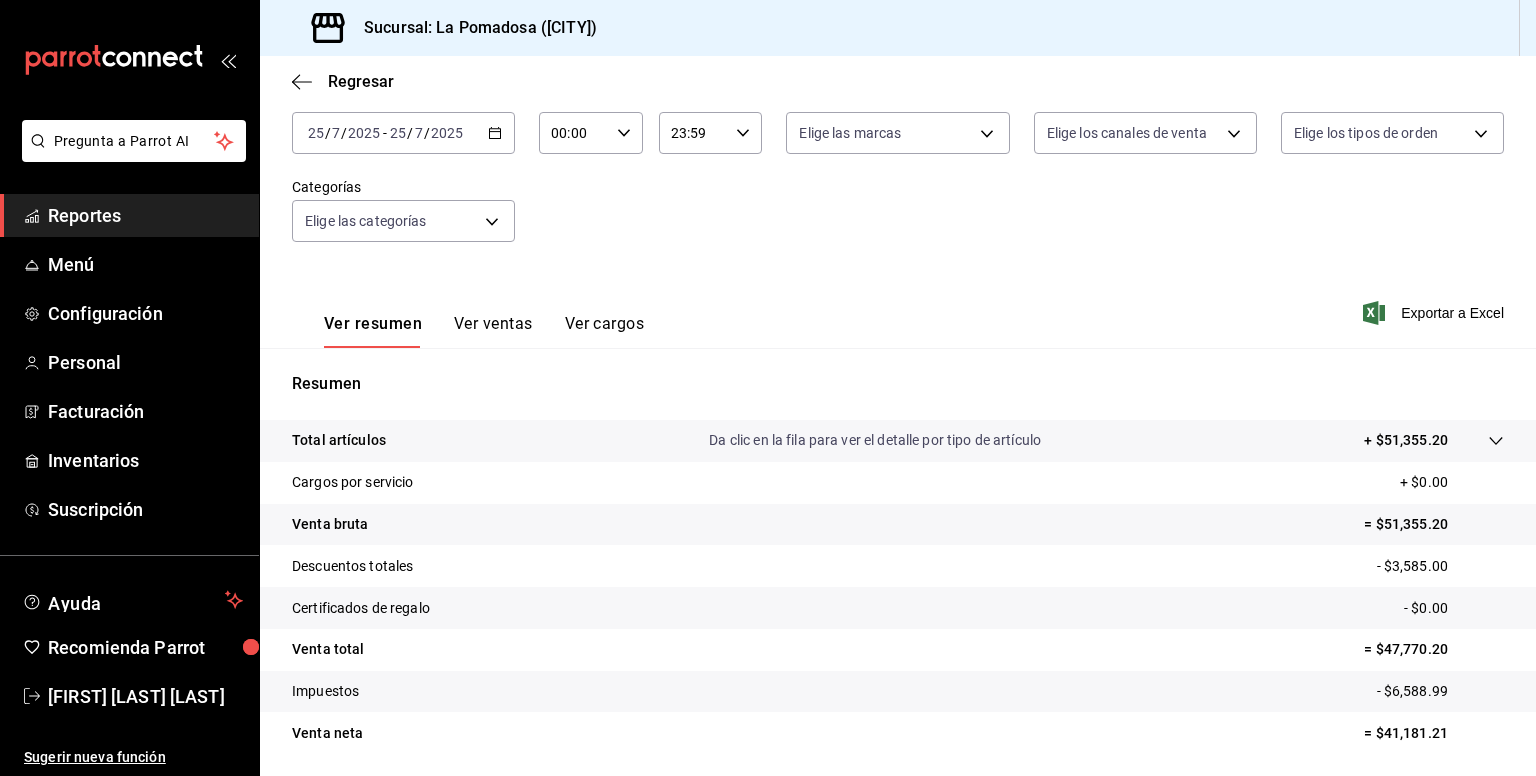 click on "Reportes" at bounding box center [145, 215] 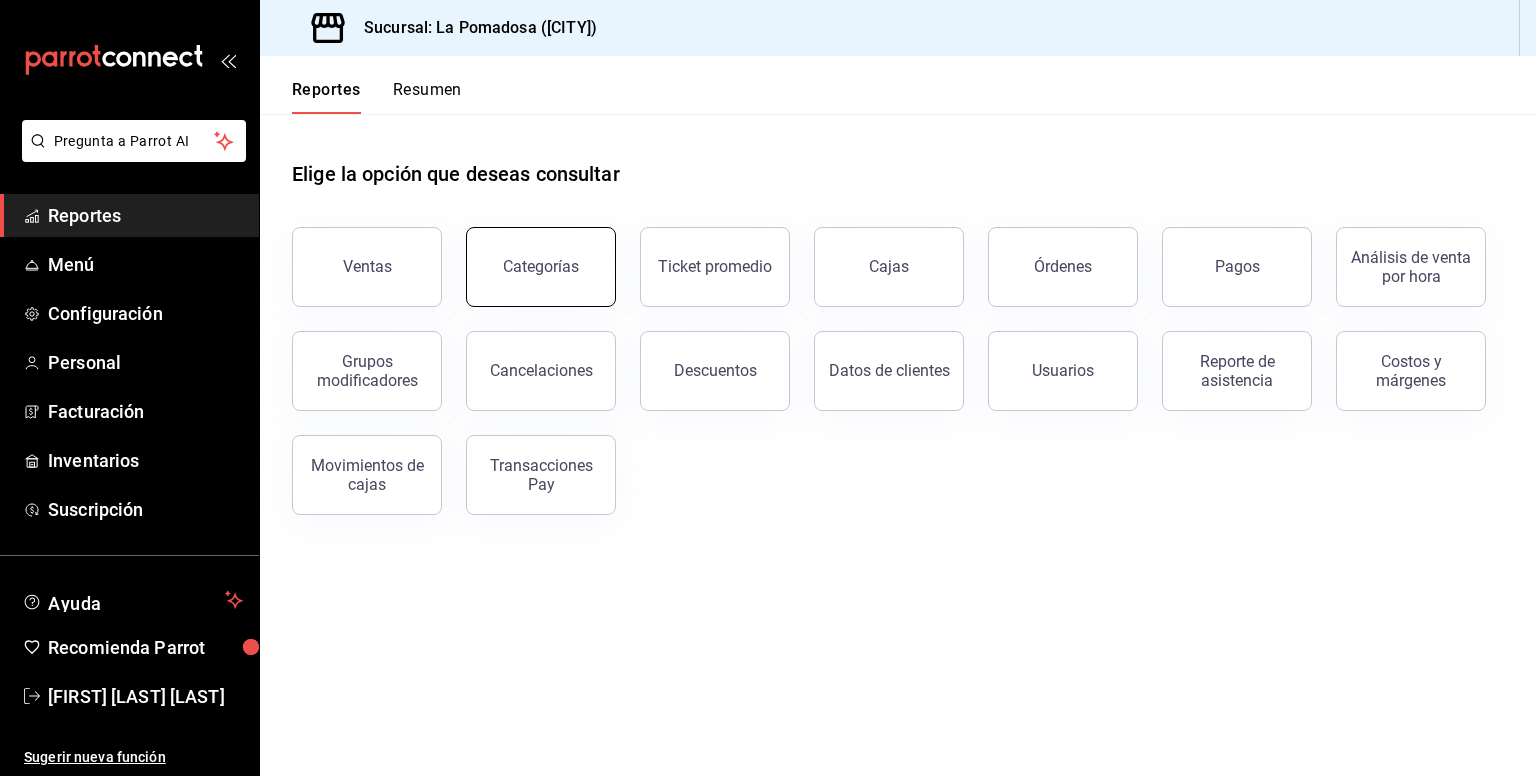click on "Categorías" at bounding box center (541, 266) 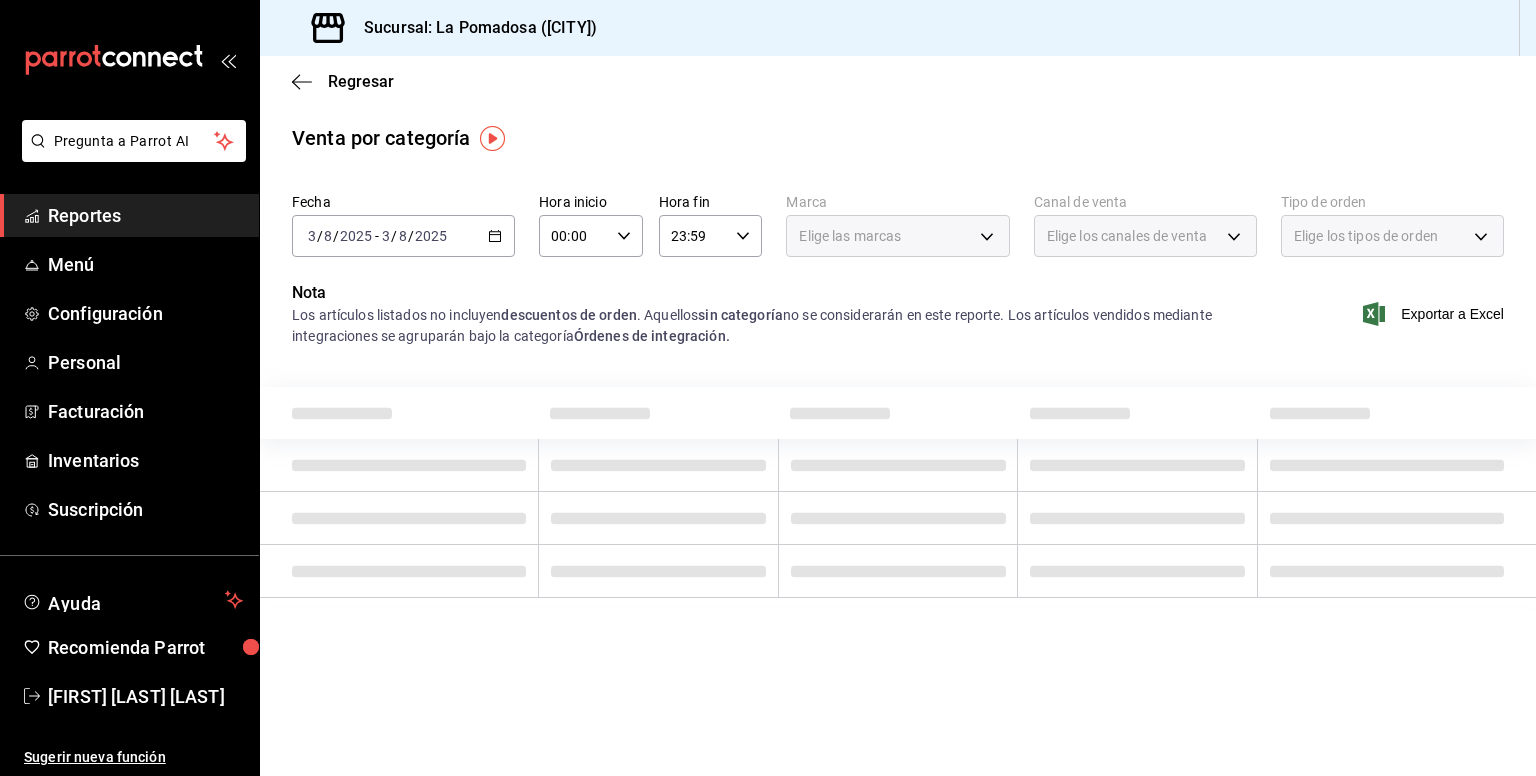 click on "2025-08-03 3 / 8 / 2025 - 2025-08-03 3 / 8 / 2025" at bounding box center [403, 236] 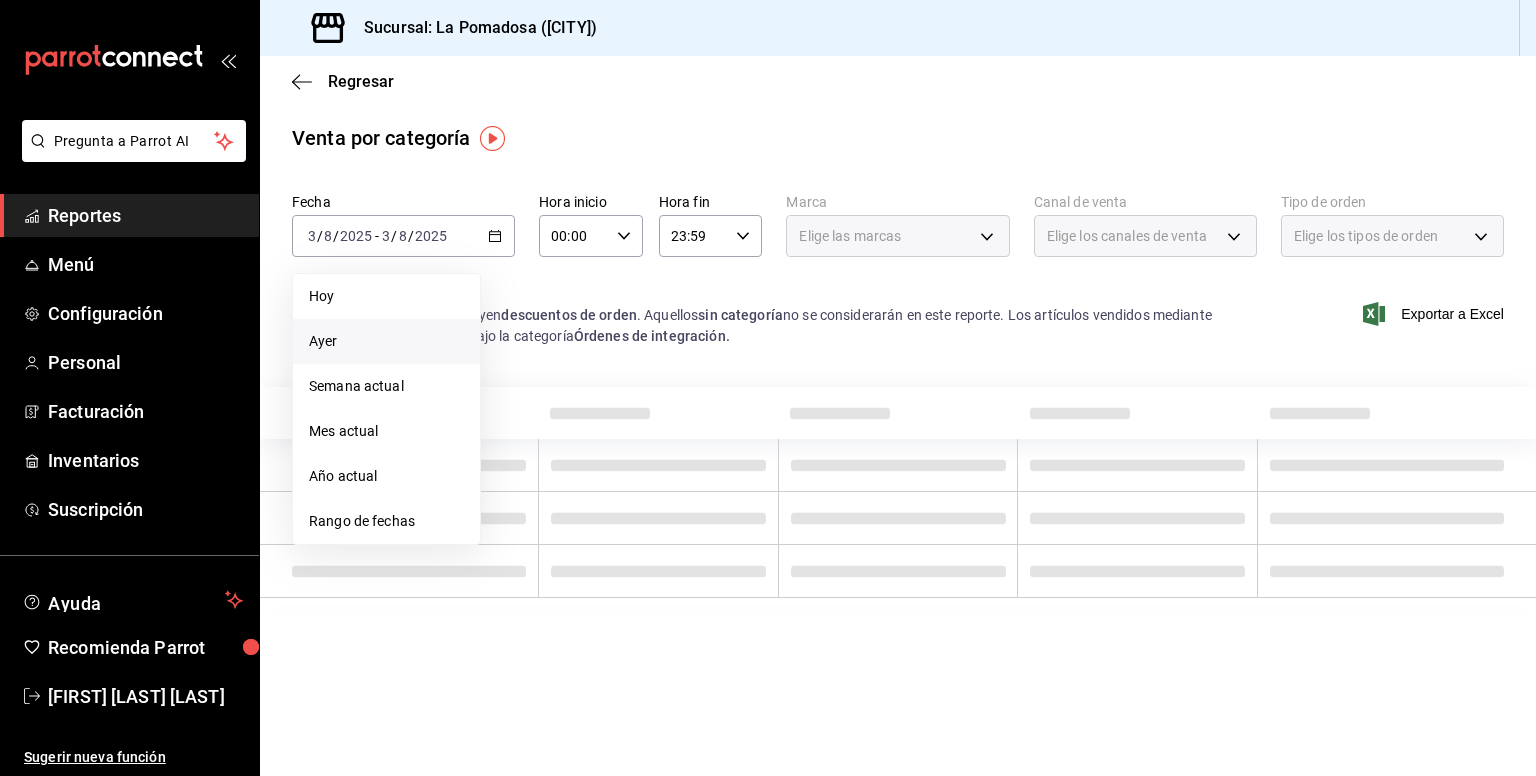 click on "Ayer" at bounding box center [386, 341] 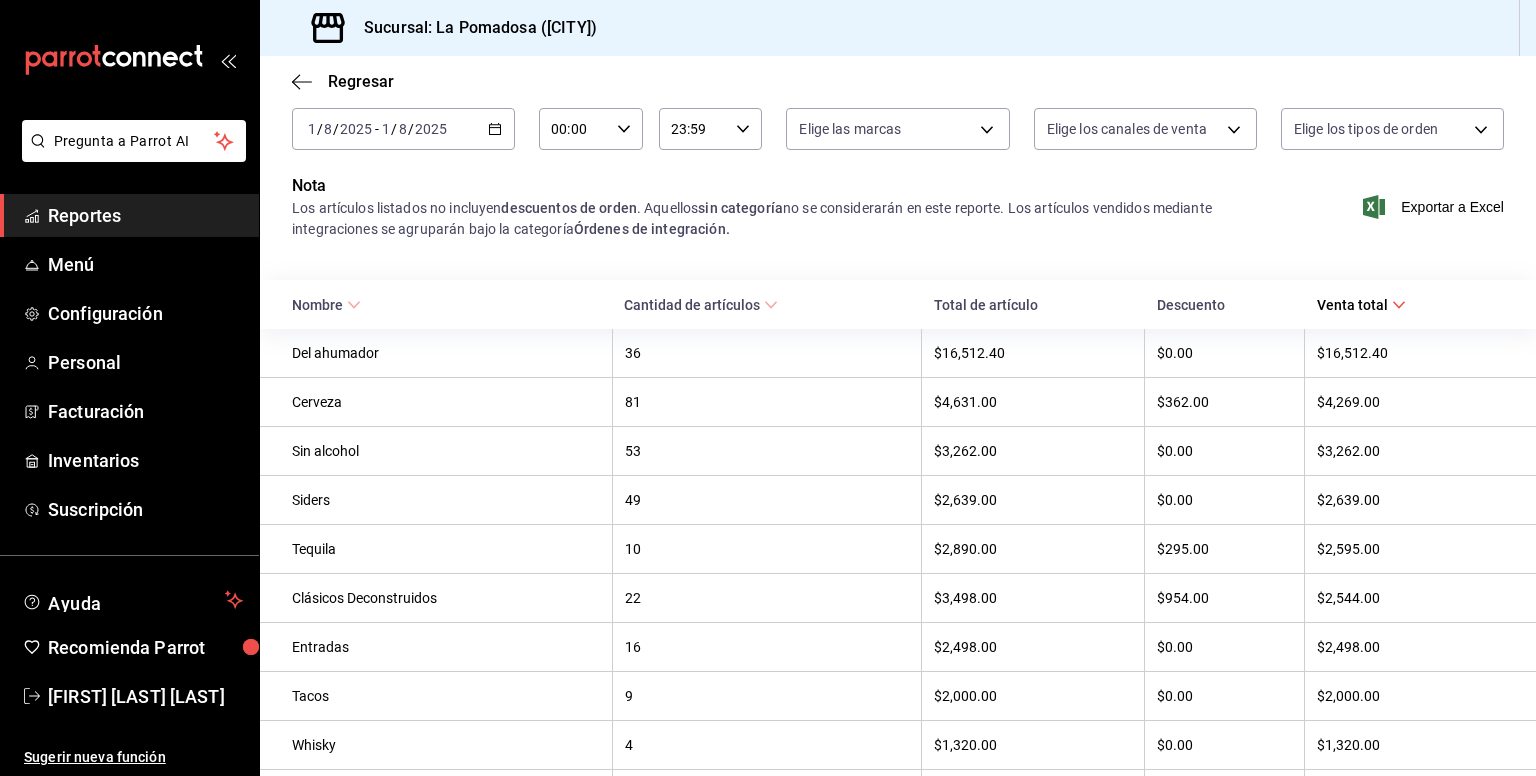 scroll, scrollTop: 0, scrollLeft: 0, axis: both 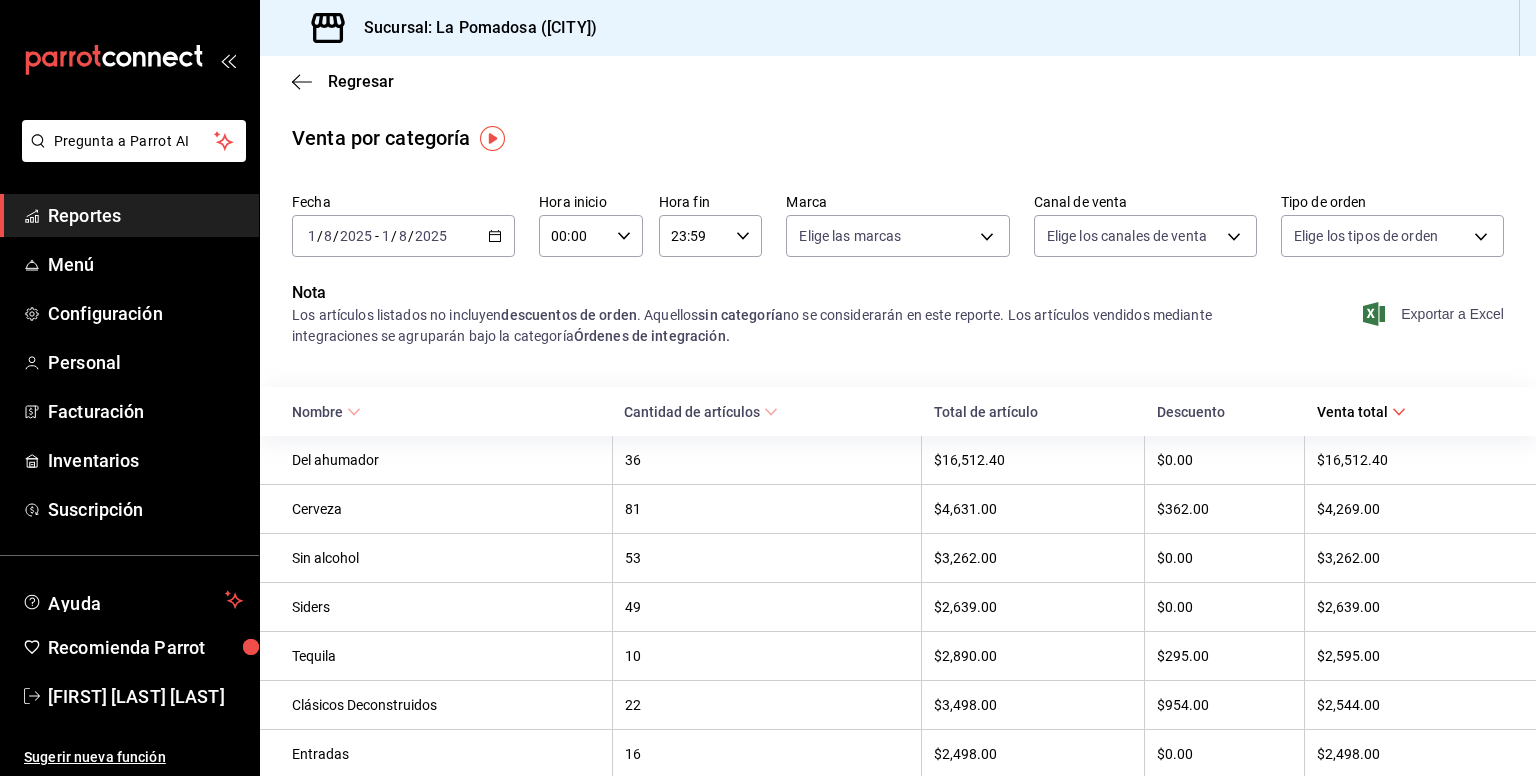 click on "Exportar a Excel" at bounding box center [1435, 314] 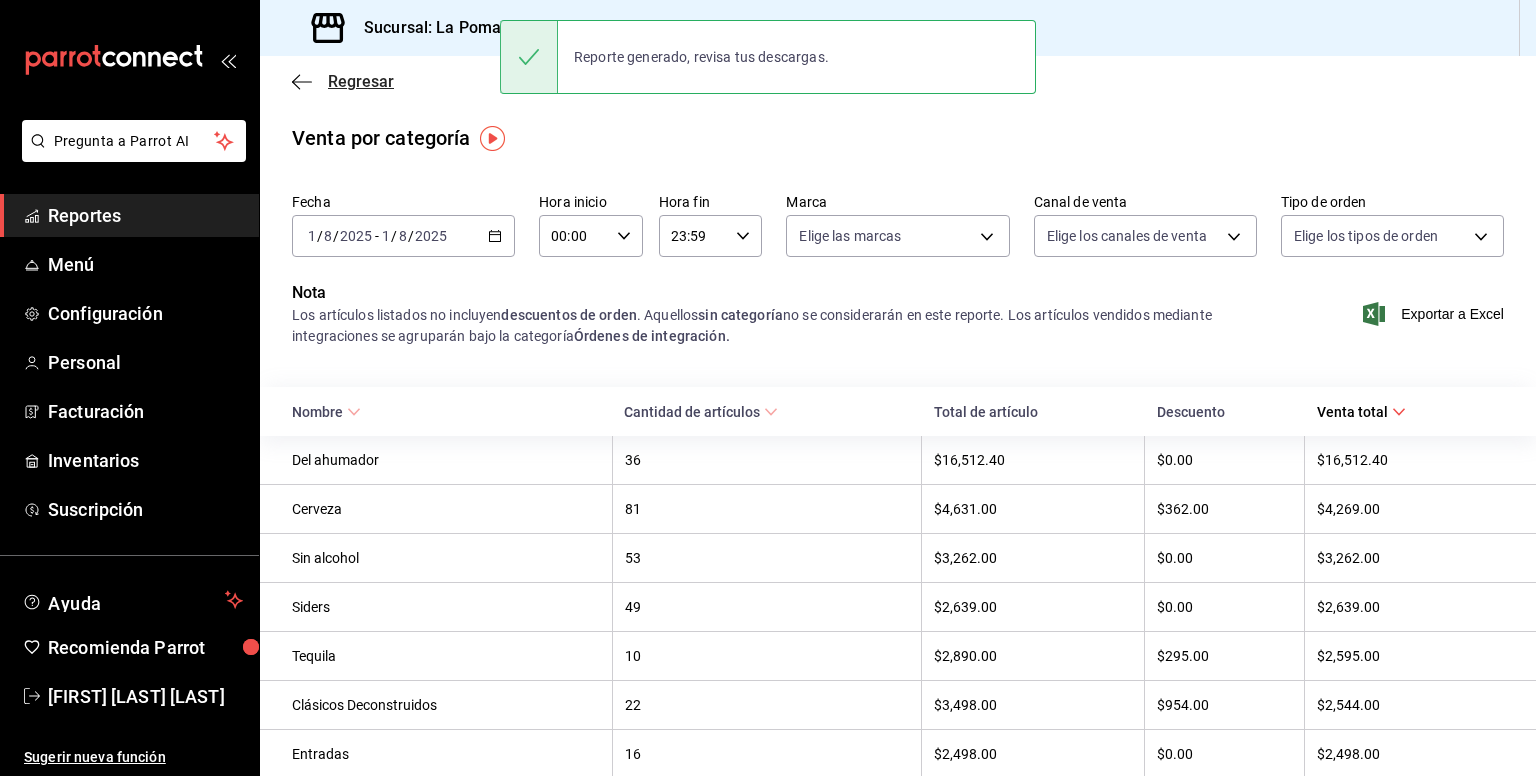 click on "Regresar" at bounding box center [361, 81] 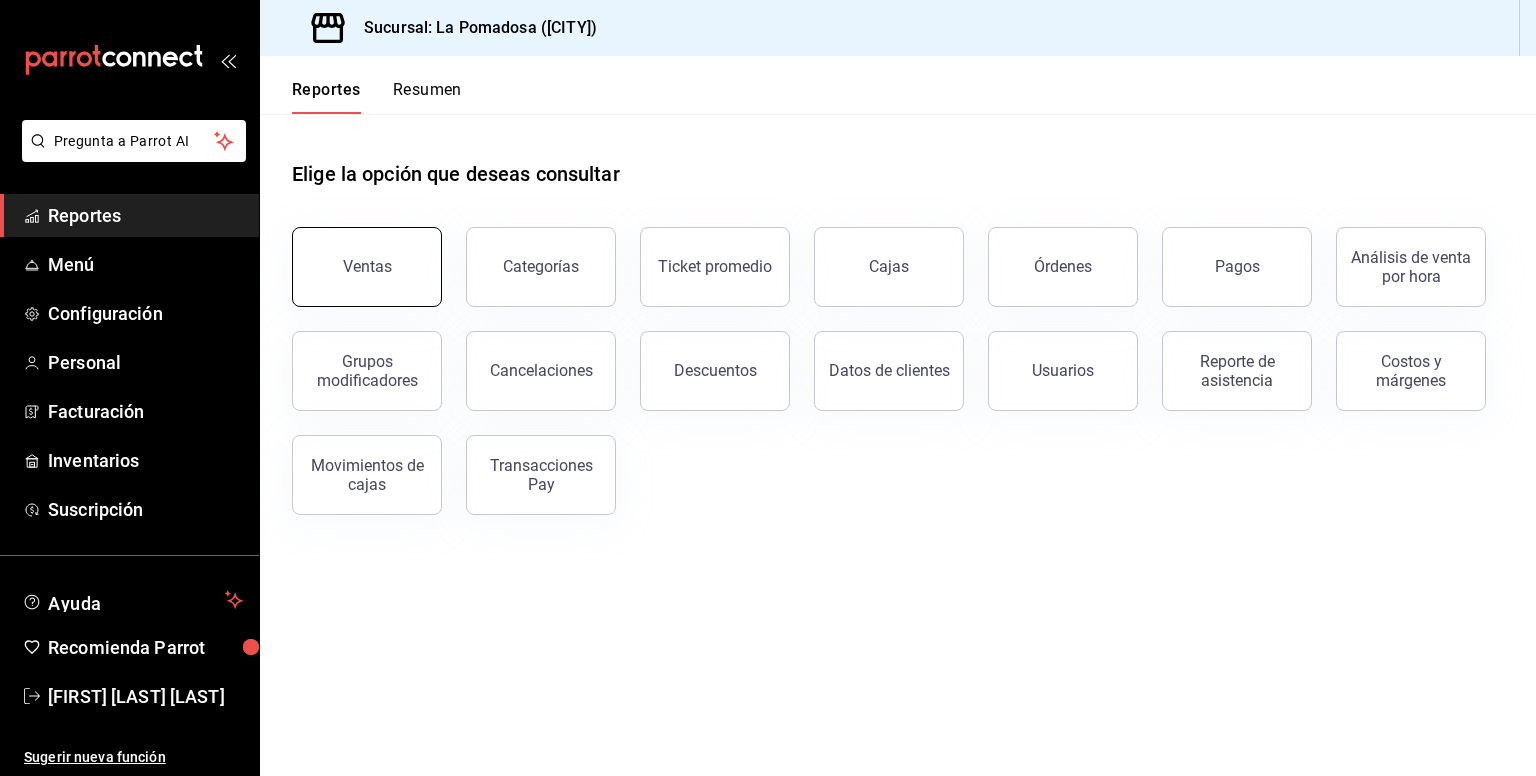 click on "Ventas" at bounding box center [367, 267] 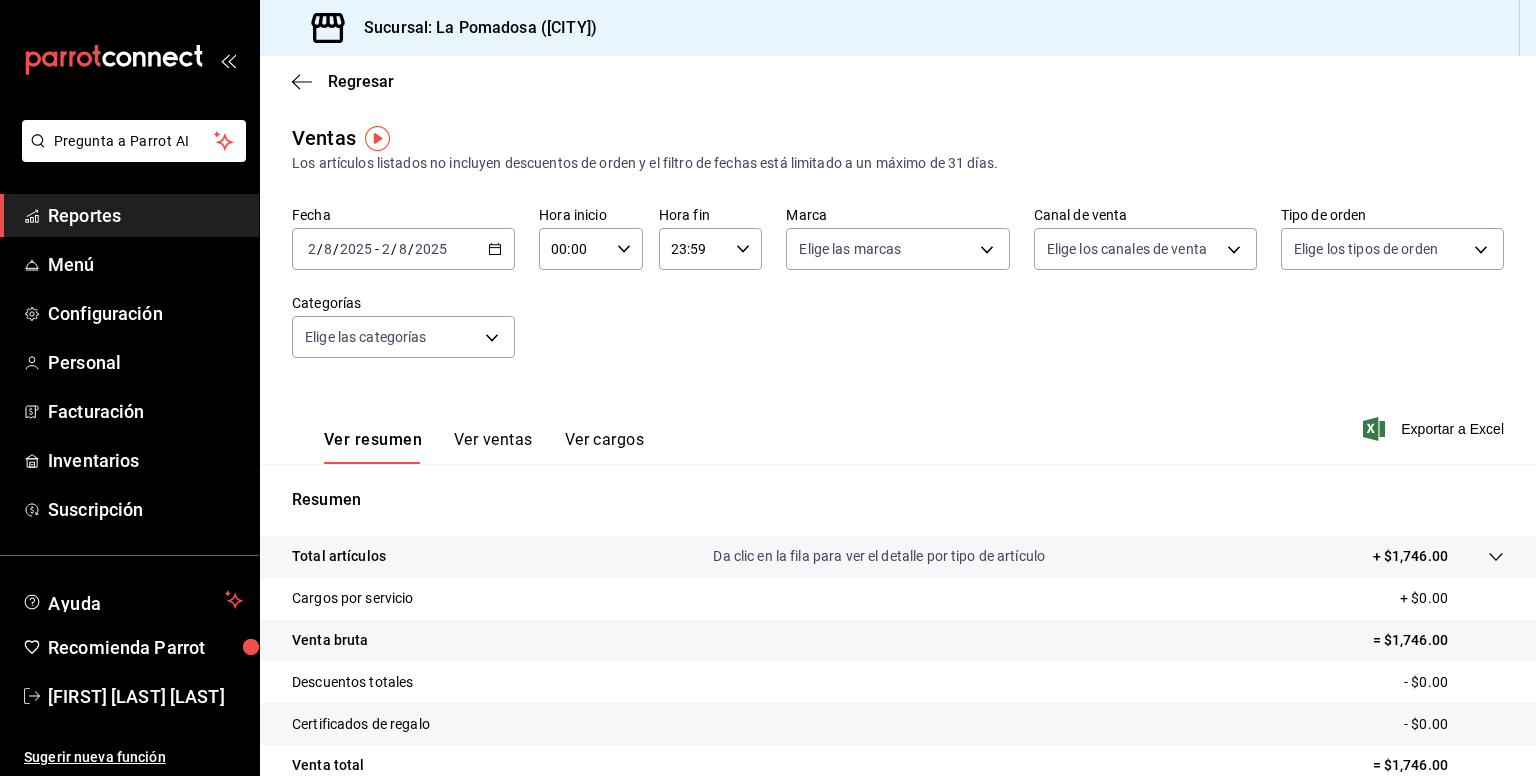 click 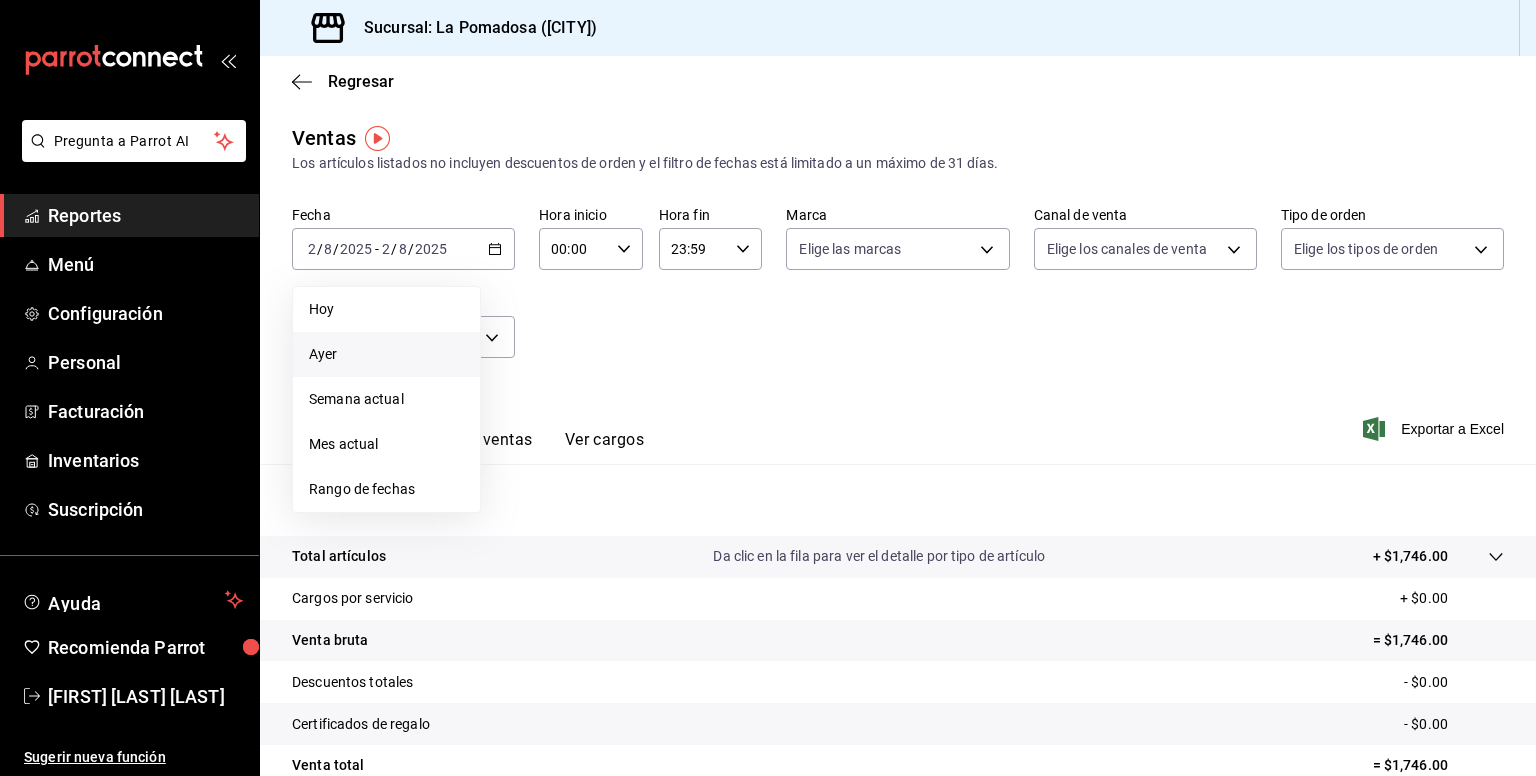 click on "Ayer" at bounding box center (386, 354) 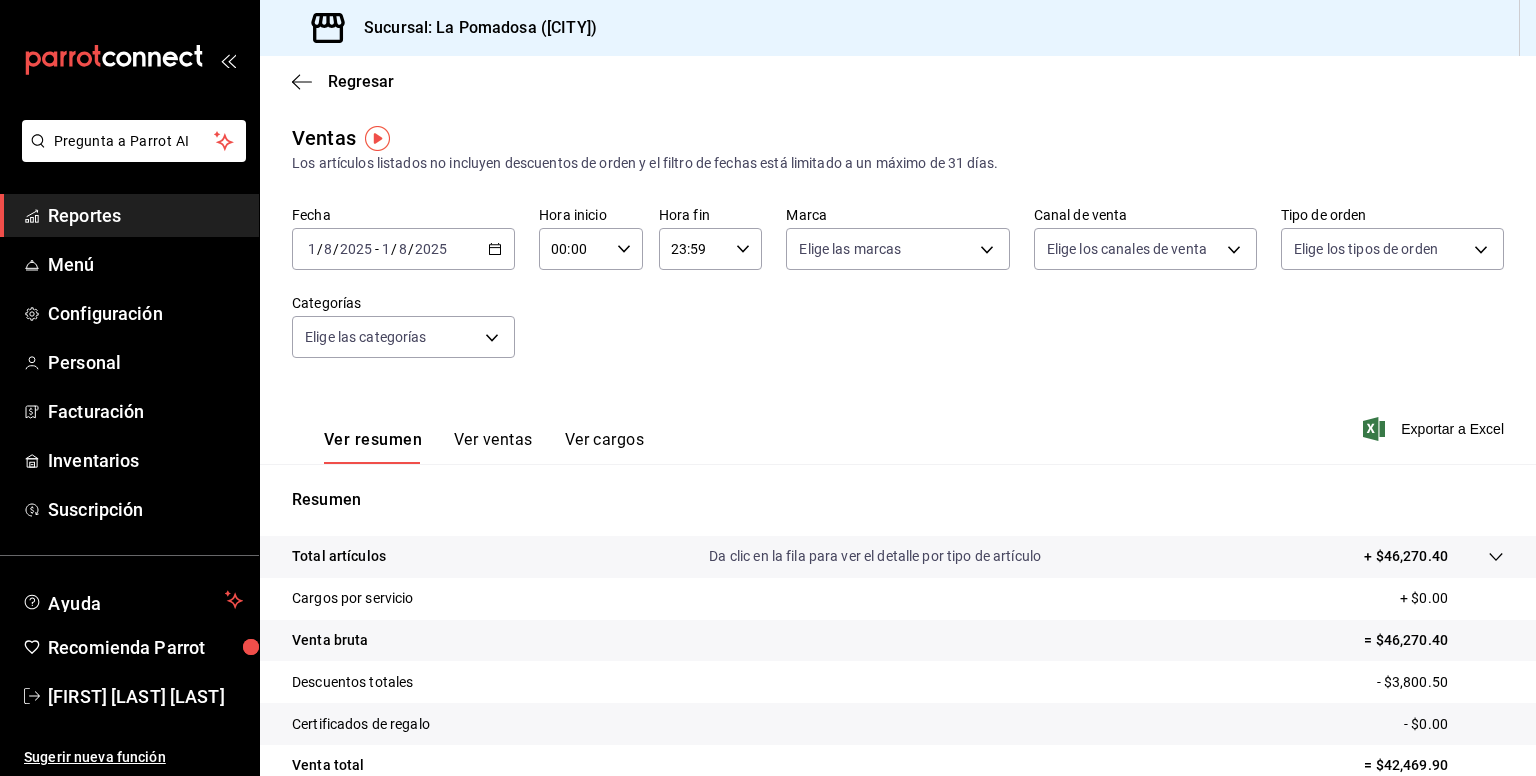 click on "2025-08-01 1 / 8 / 2025 - 2025-08-01 1 / 8 / 2025" at bounding box center [403, 249] 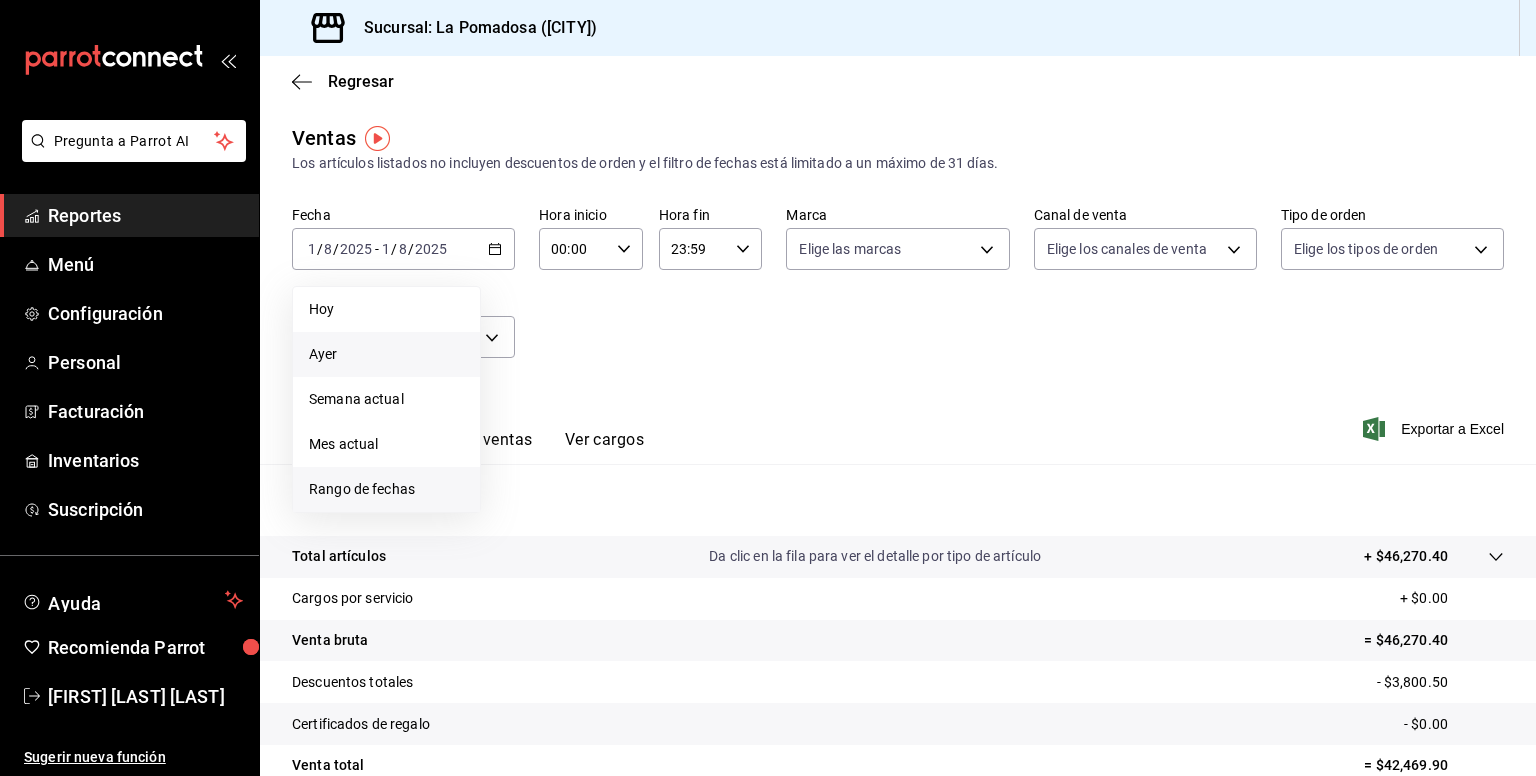 click on "Rango de fechas" at bounding box center (386, 489) 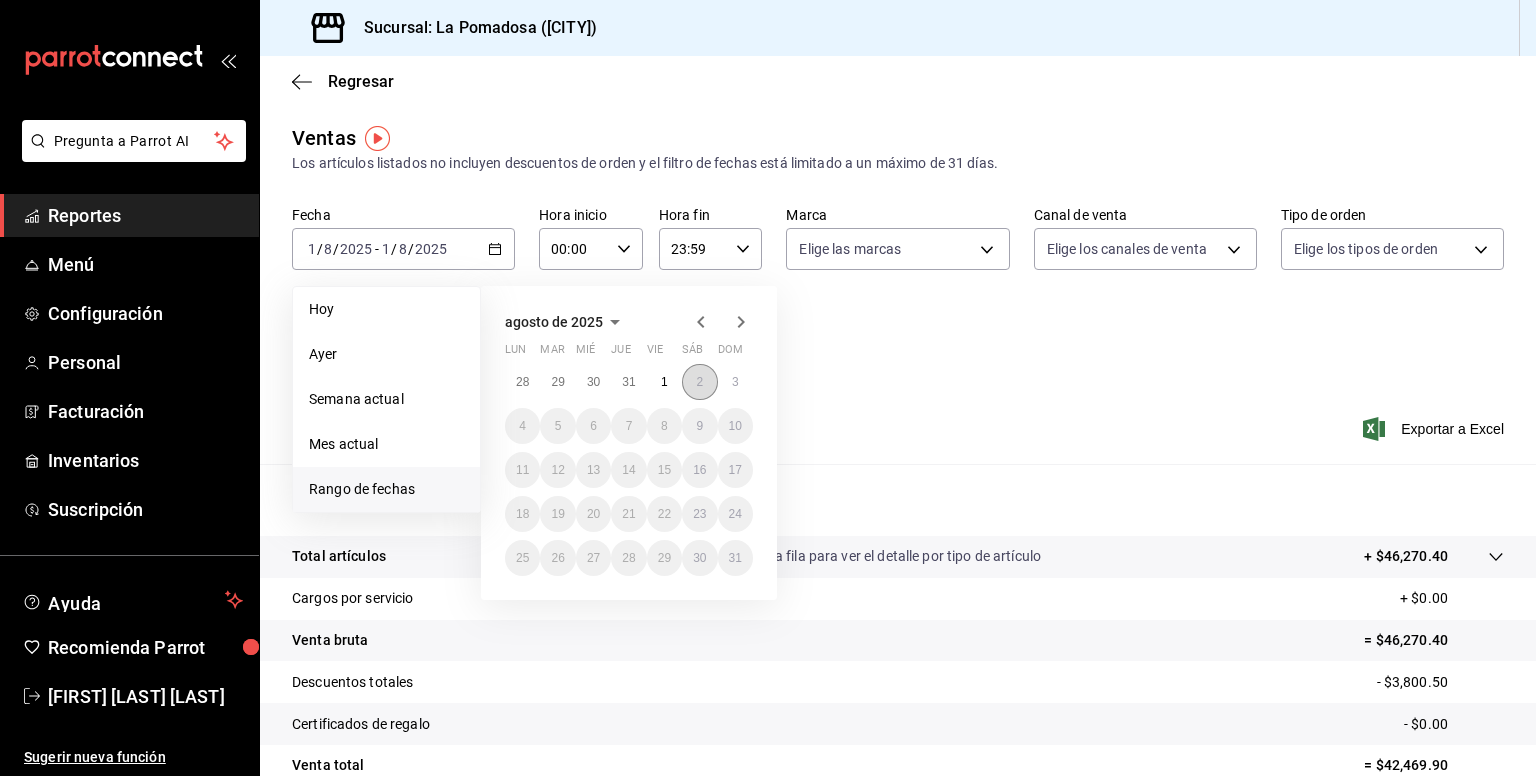 click on "2" at bounding box center (699, 382) 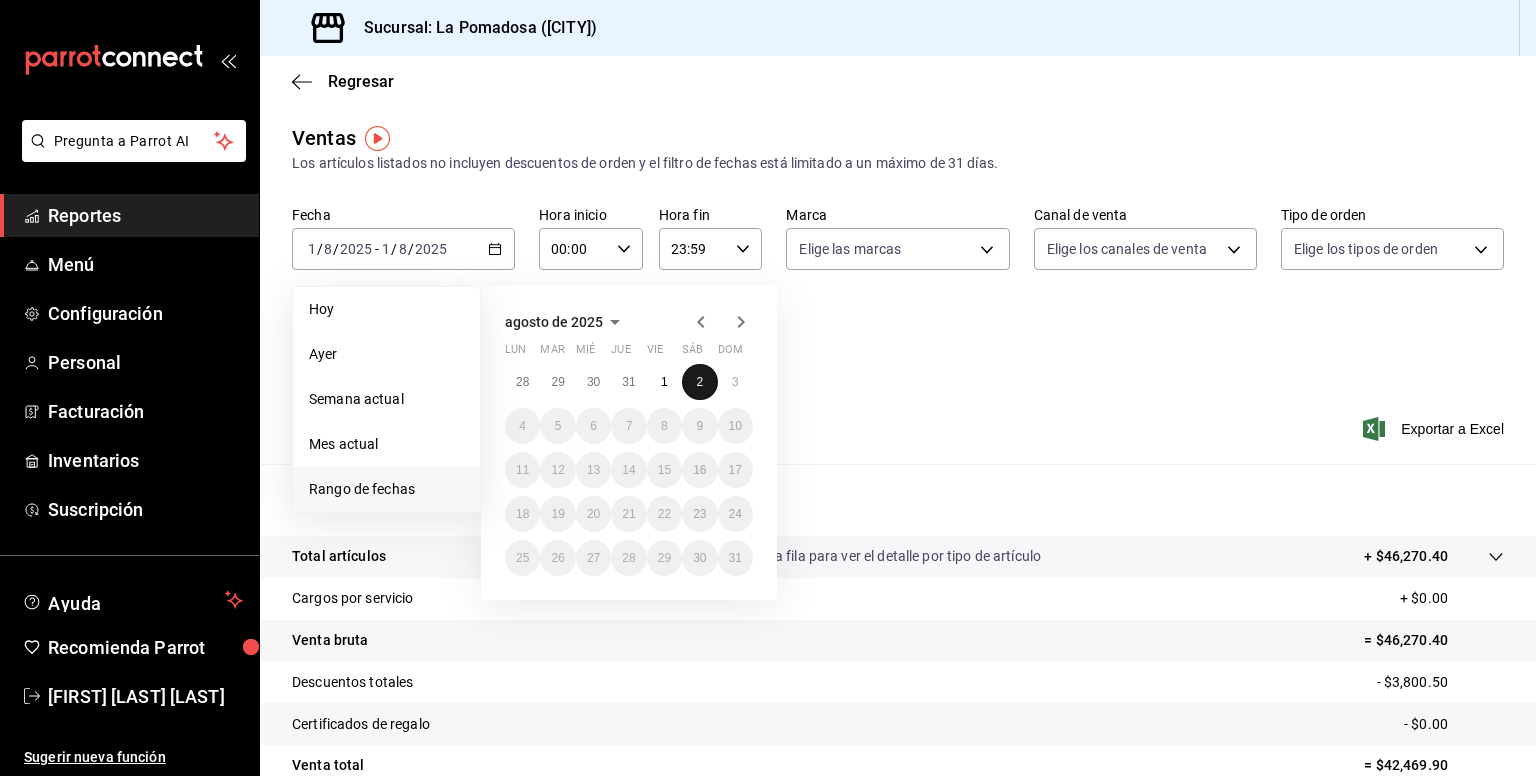 click on "2" at bounding box center [699, 382] 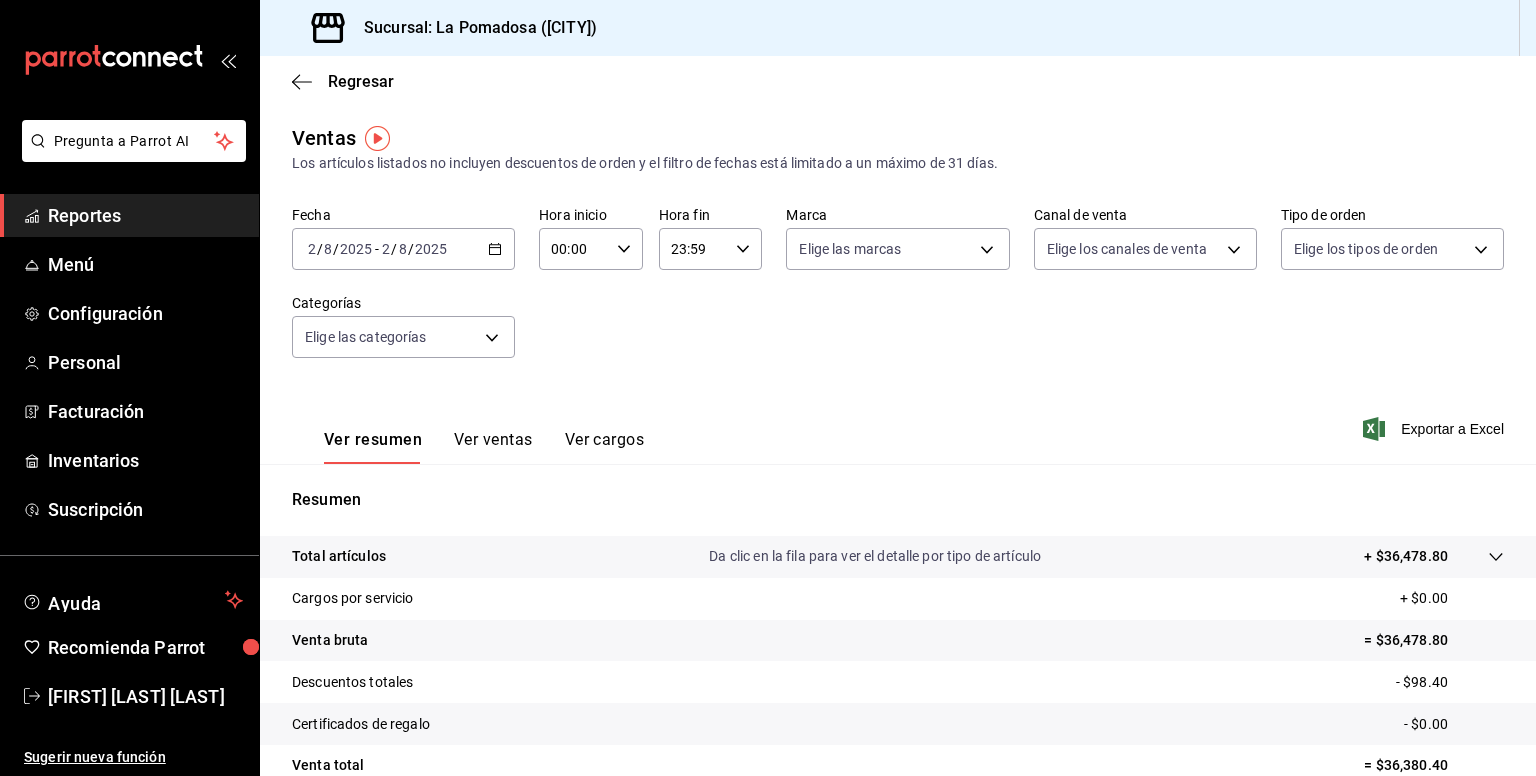 click on "Ver ventas" at bounding box center [493, 447] 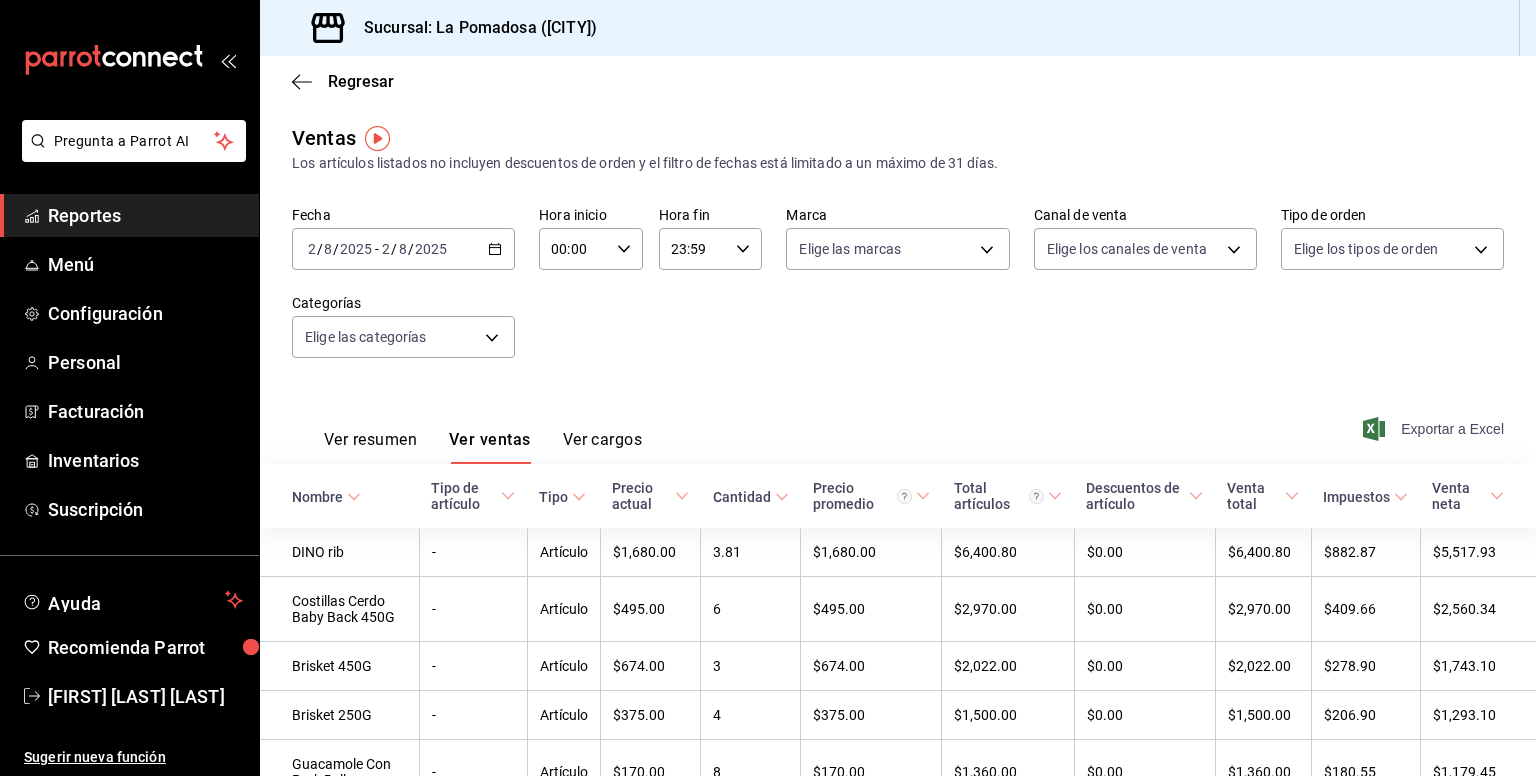 click on "Exportar a Excel" at bounding box center [1435, 429] 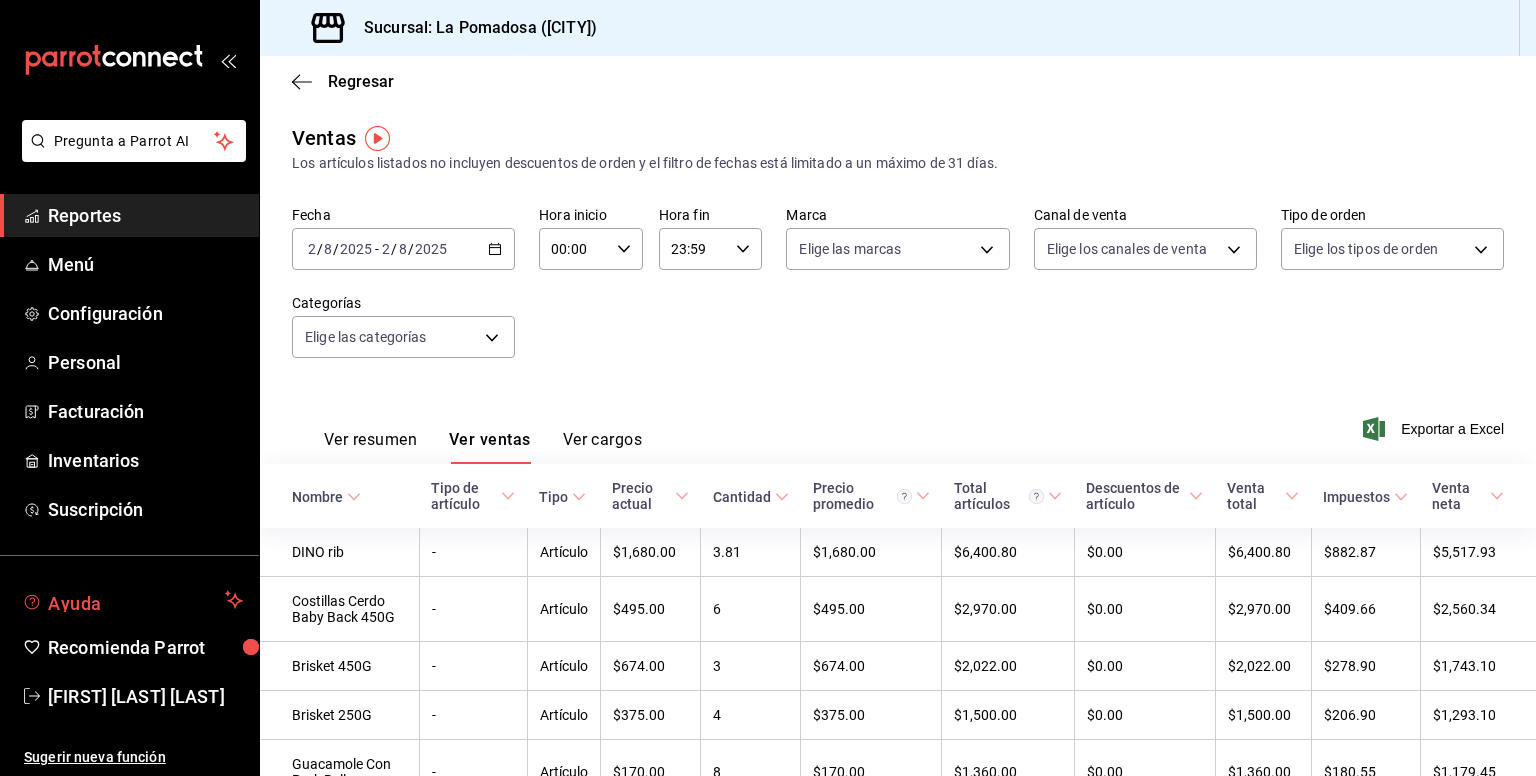 click on "Ayuda" at bounding box center (132, 600) 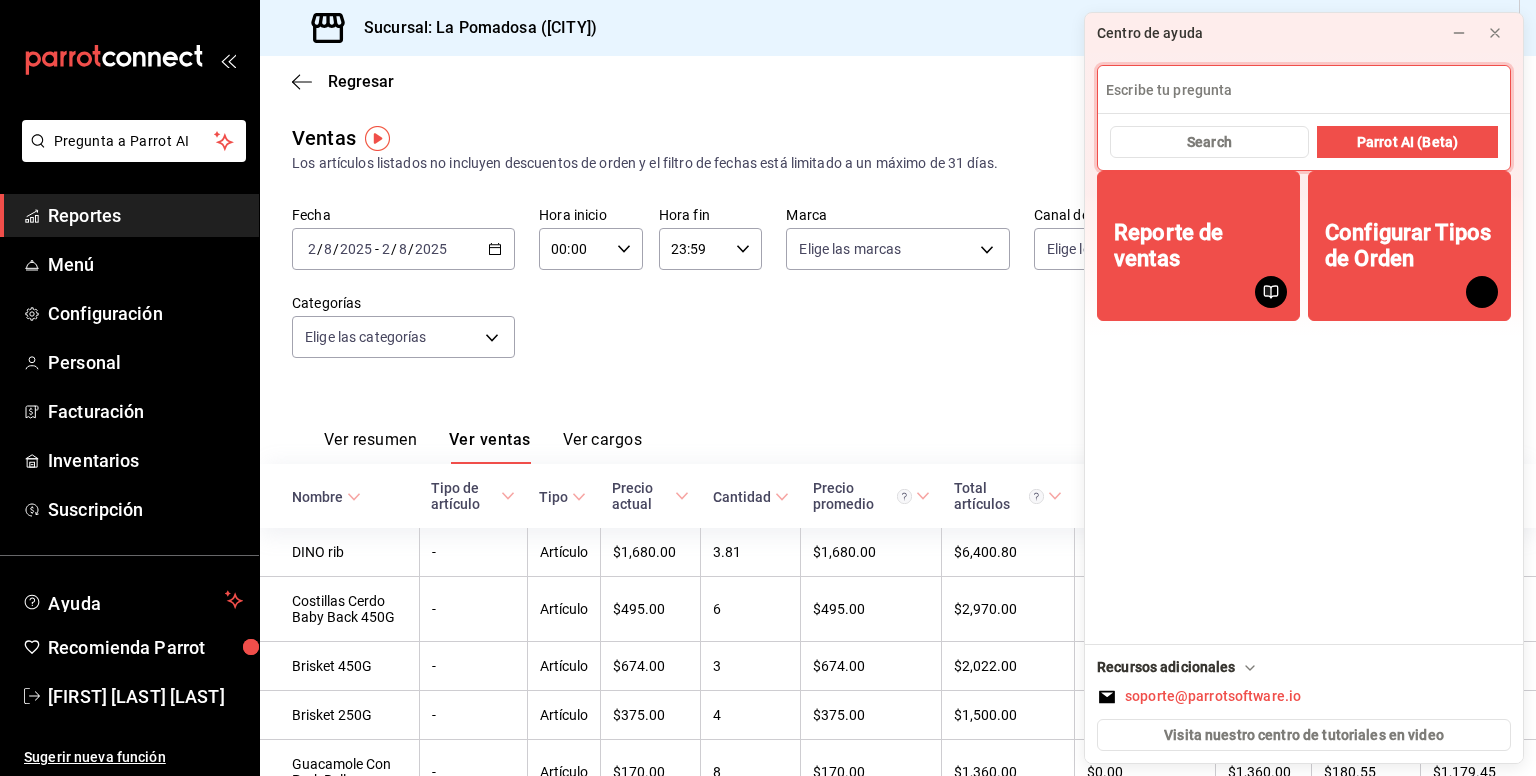 click at bounding box center [1304, 90] 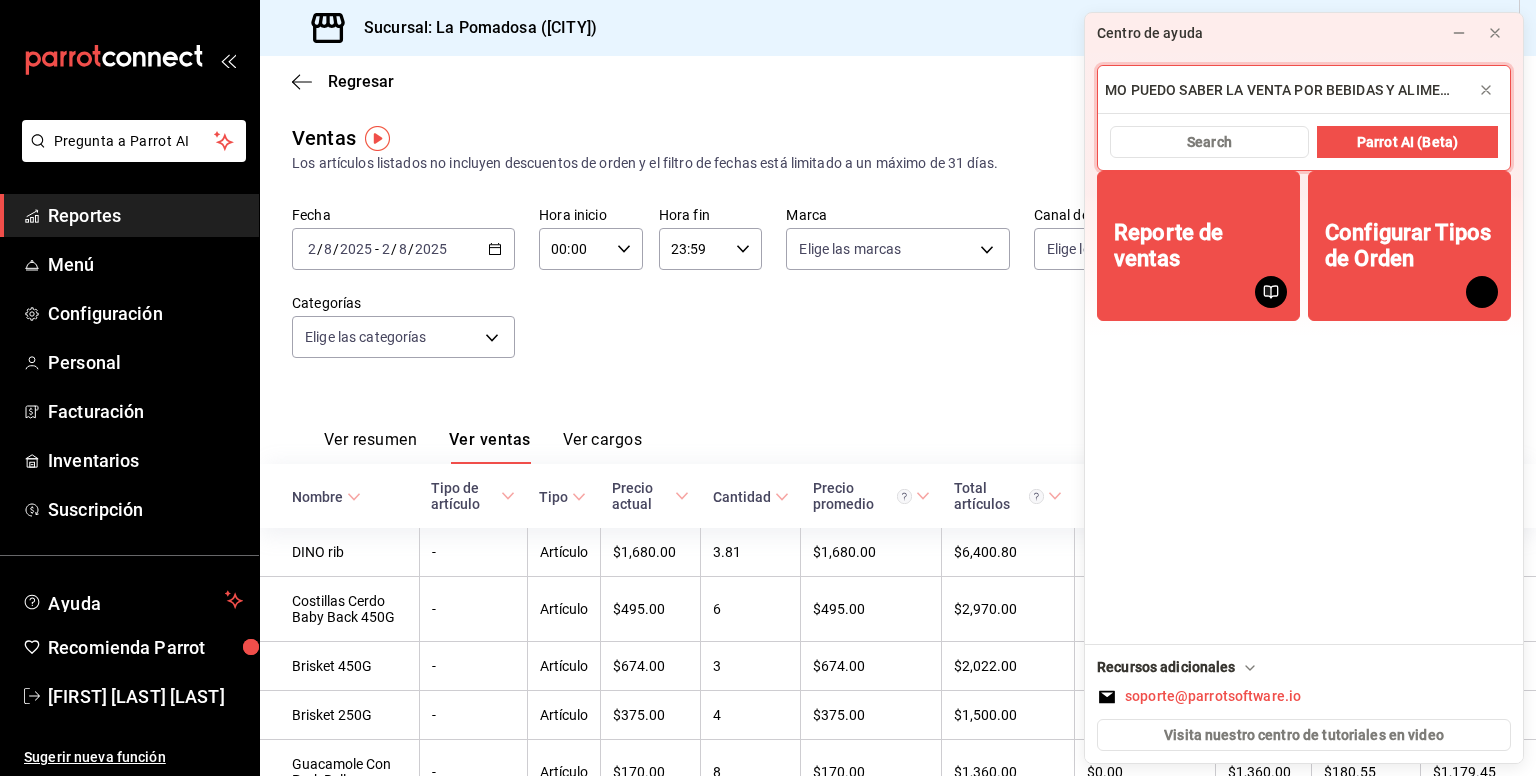 scroll, scrollTop: 0, scrollLeft: 28, axis: horizontal 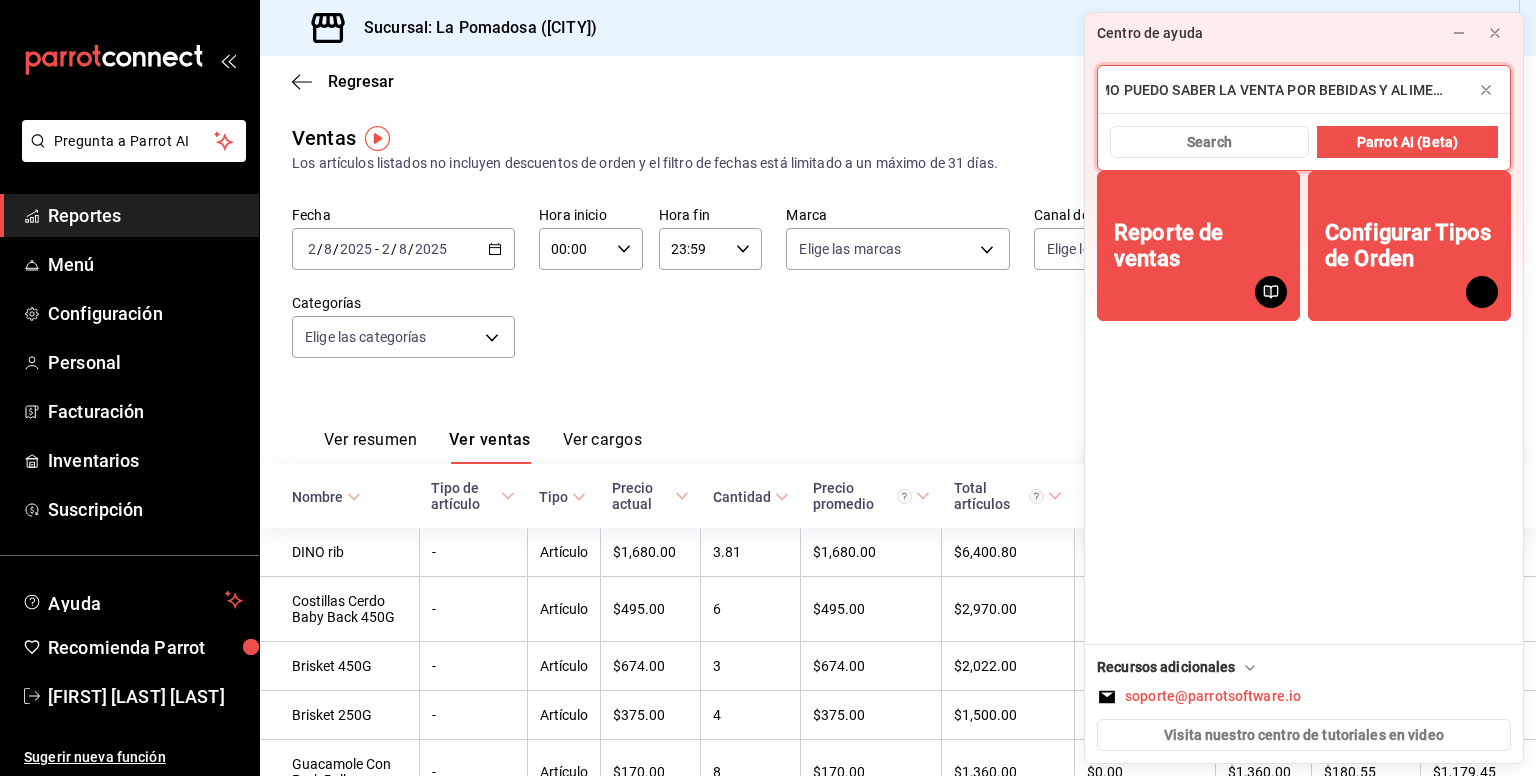 type on "COMO PUEDO SABER LA VENTA POR BEBIDAS Y ALIMENTOS" 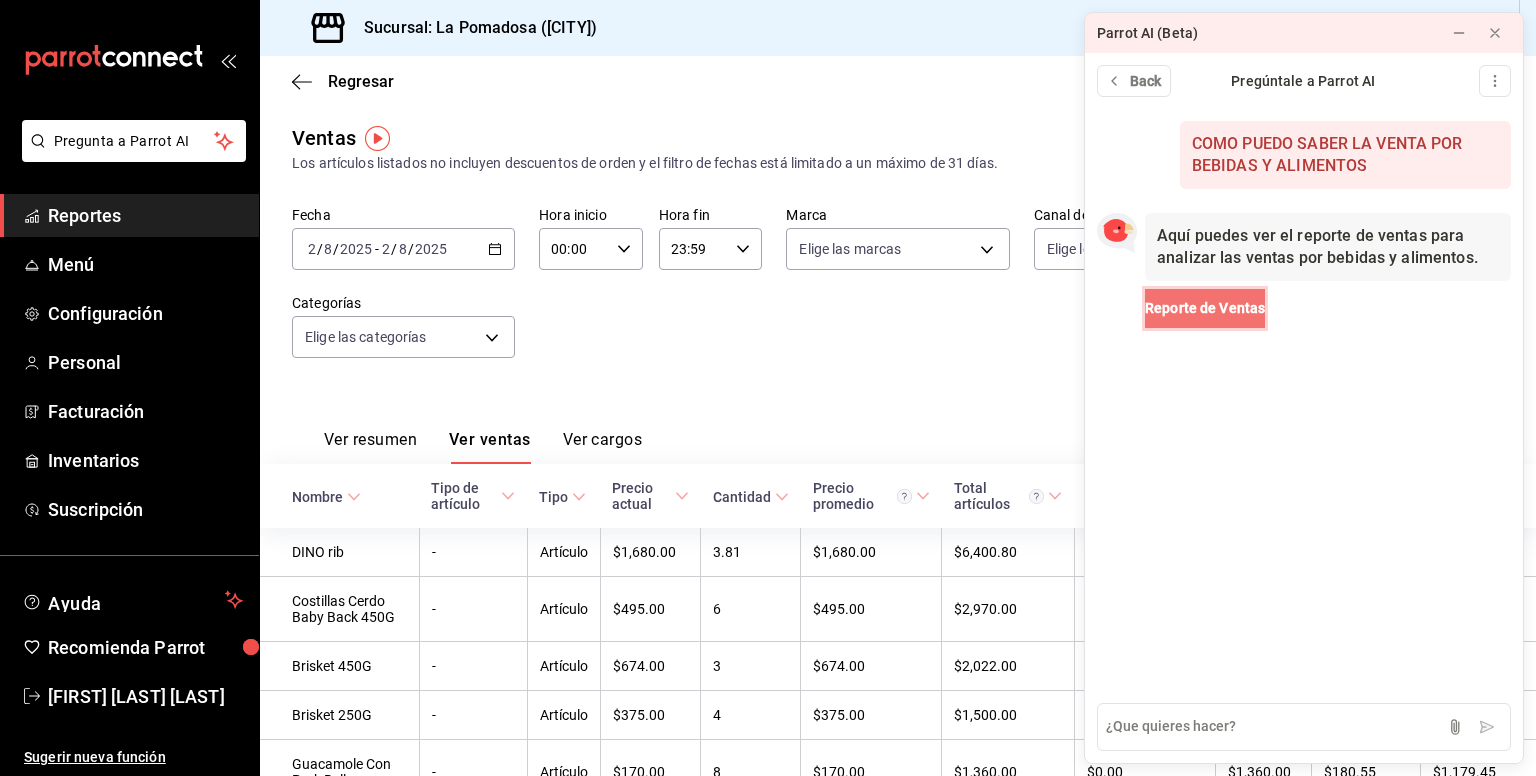 click on "Reporte de Ventas" at bounding box center (1205, 308) 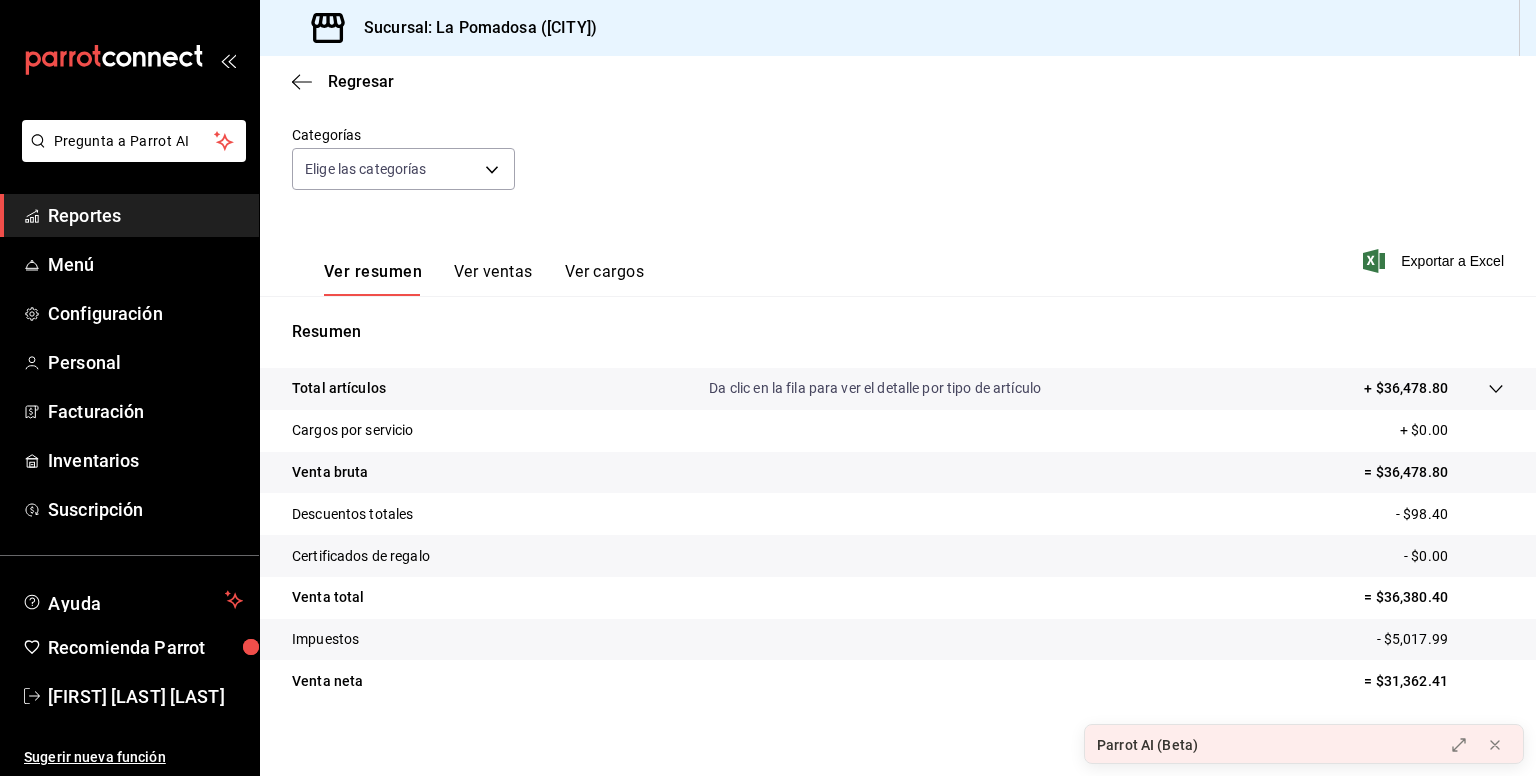 scroll, scrollTop: 182, scrollLeft: 0, axis: vertical 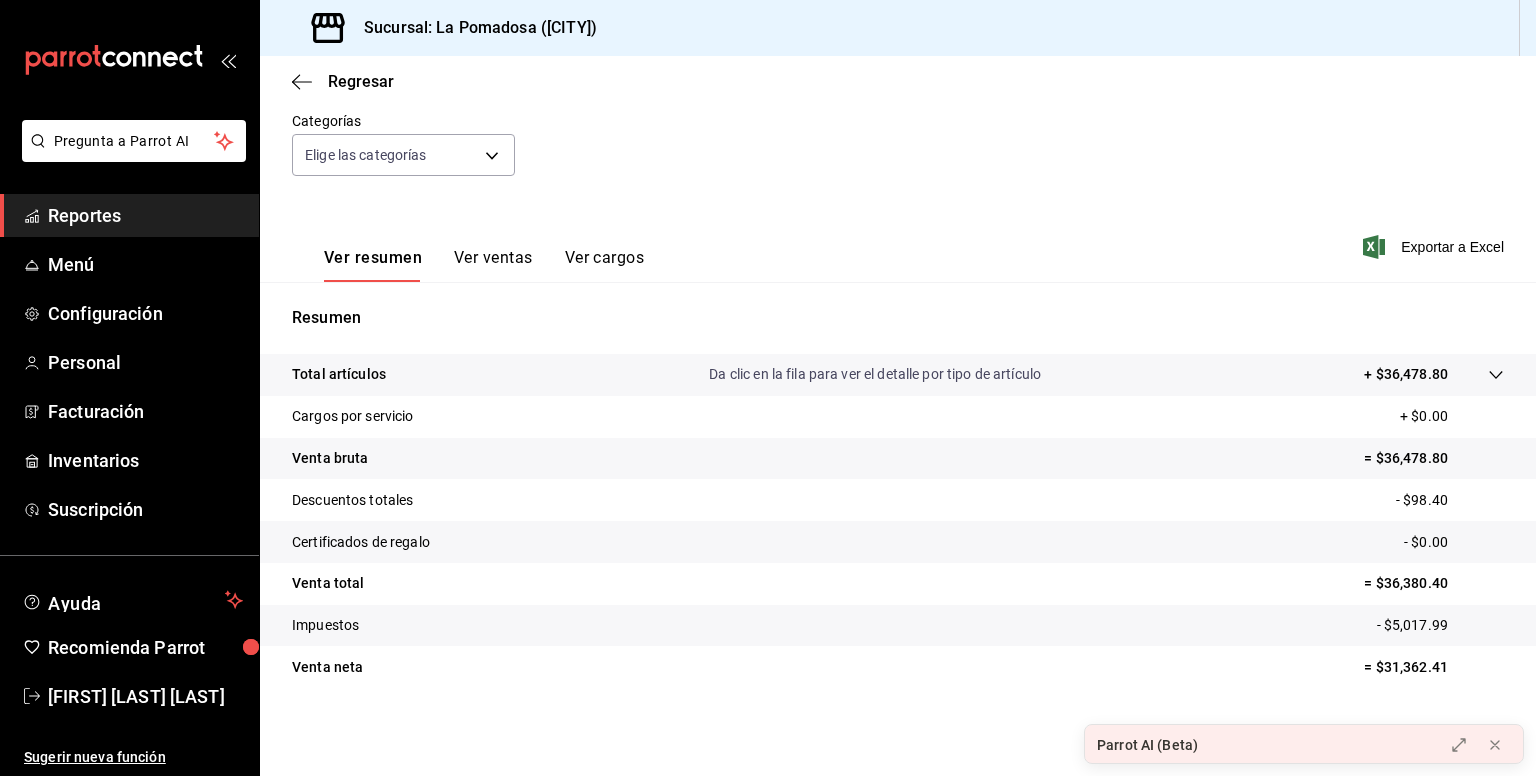 click on "Ver ventas" at bounding box center (493, 265) 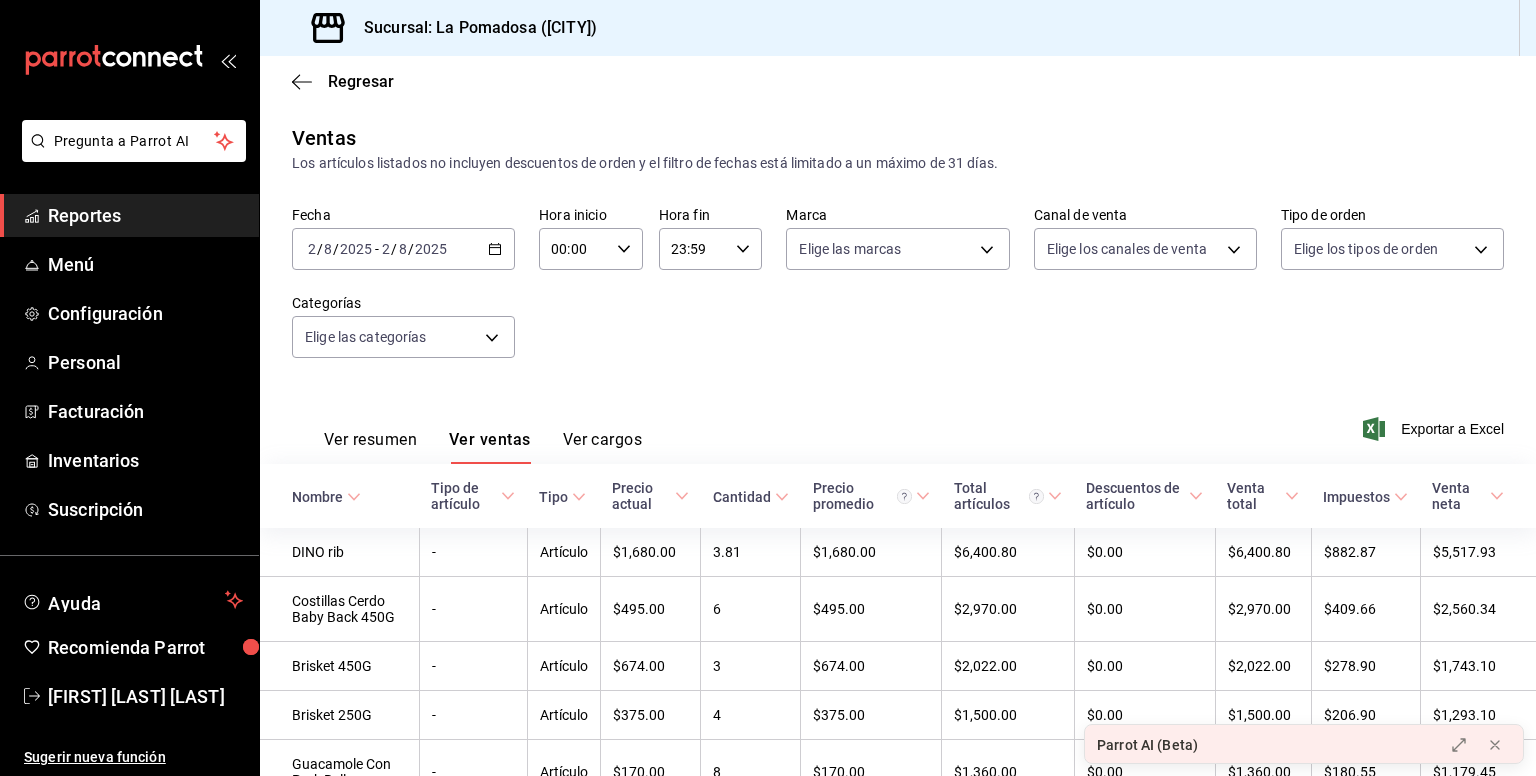 scroll, scrollTop: 147, scrollLeft: 0, axis: vertical 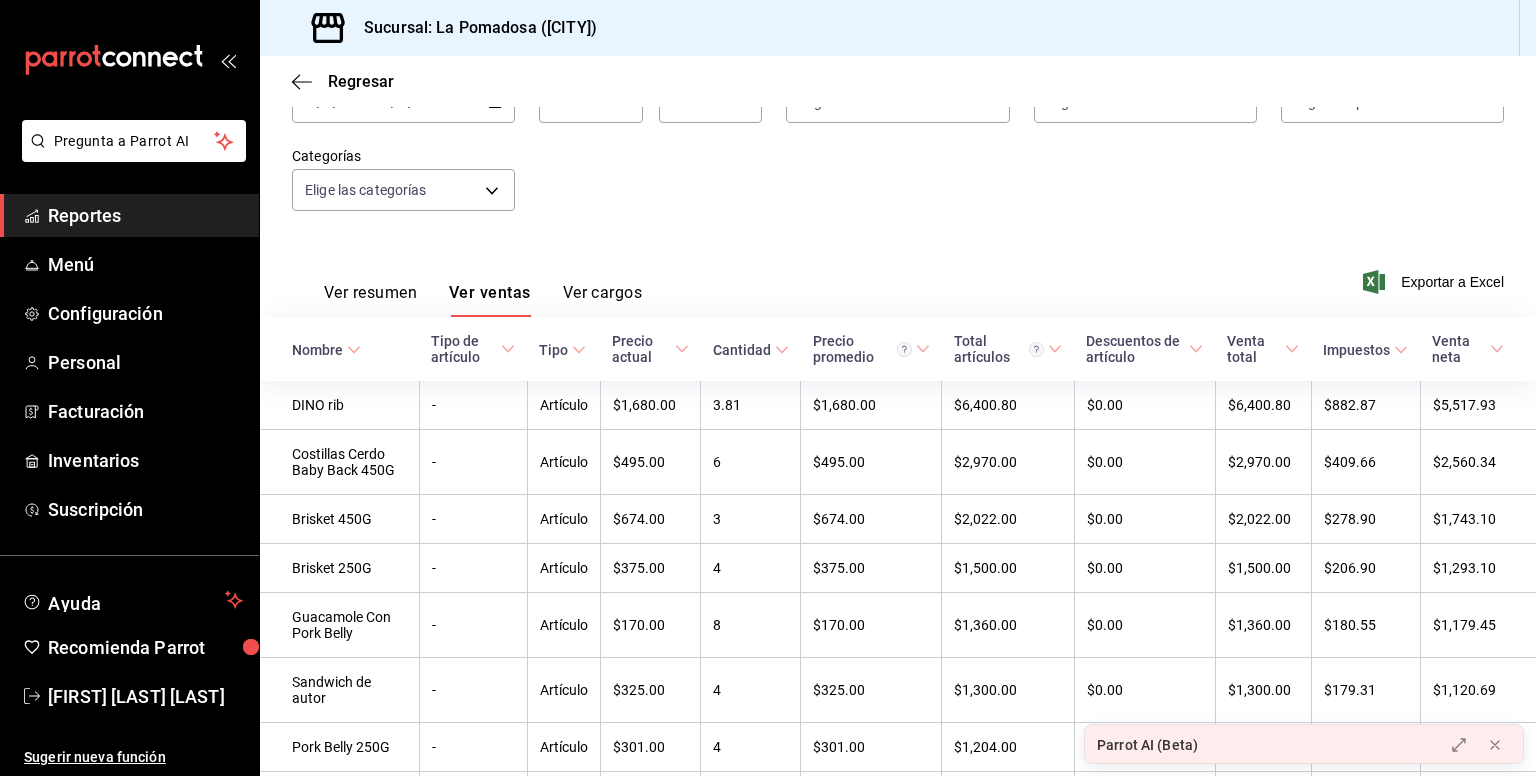 click on "Ver cargos" at bounding box center [603, 300] 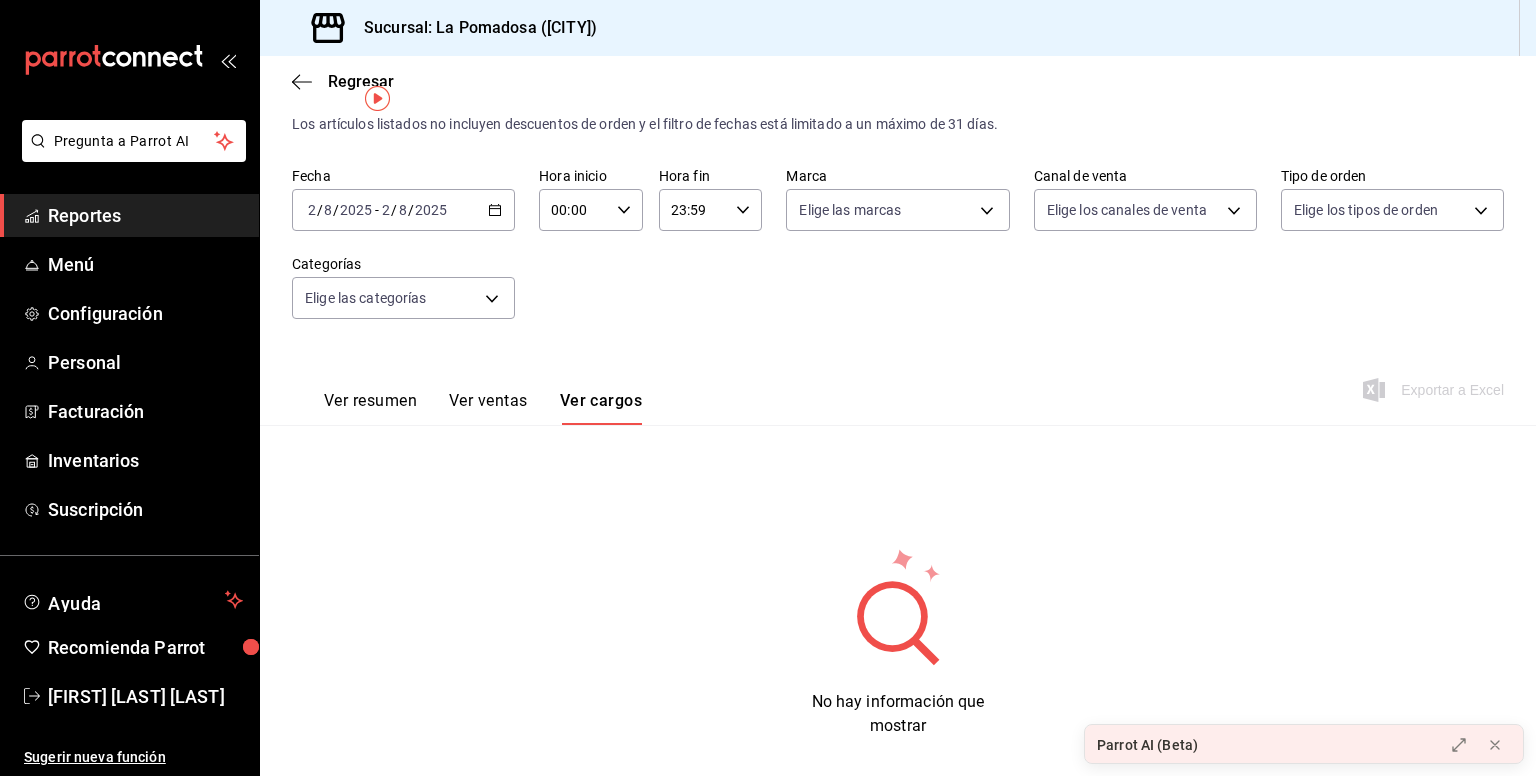 scroll, scrollTop: 40, scrollLeft: 0, axis: vertical 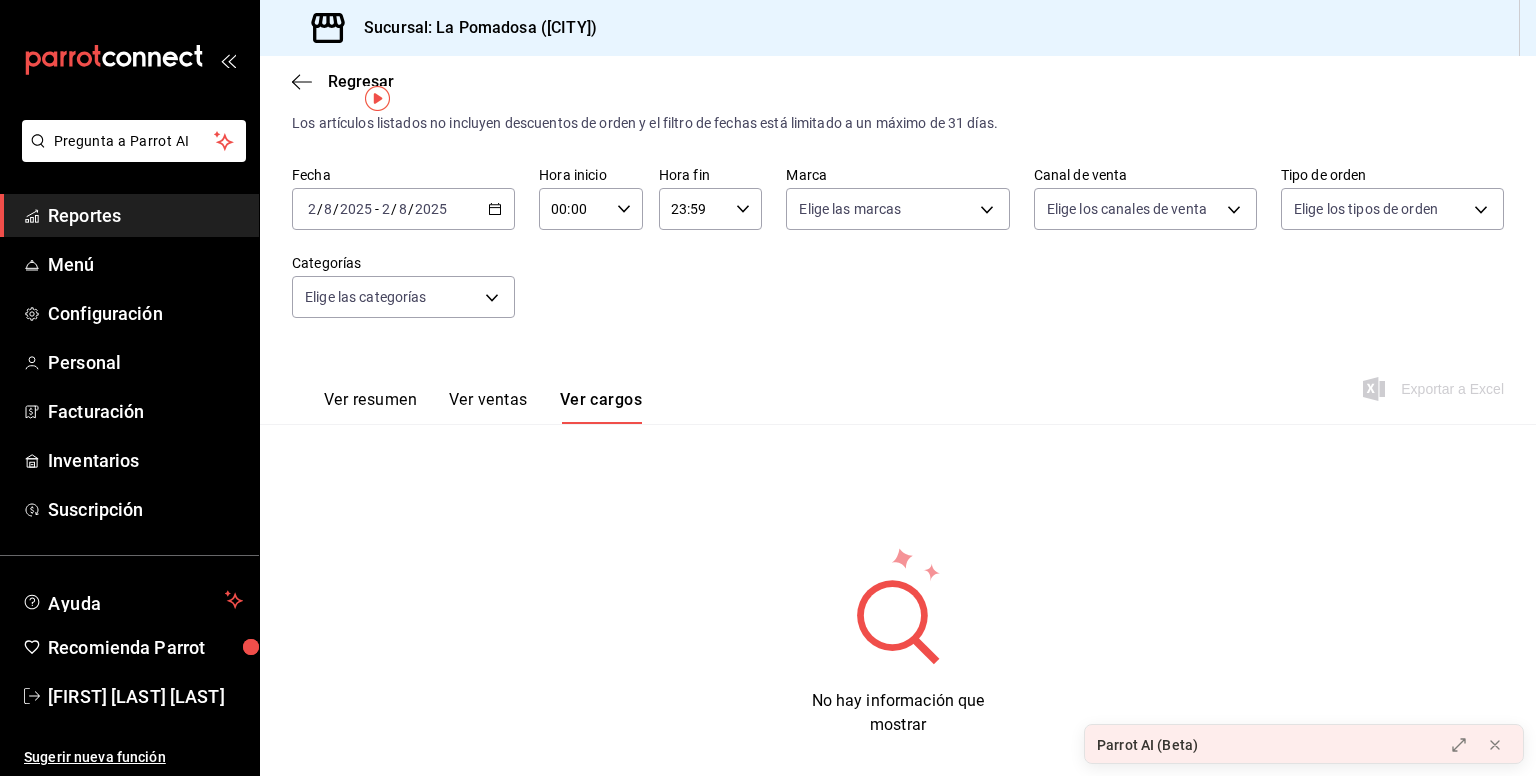 click on "Ver ventas" at bounding box center (488, 407) 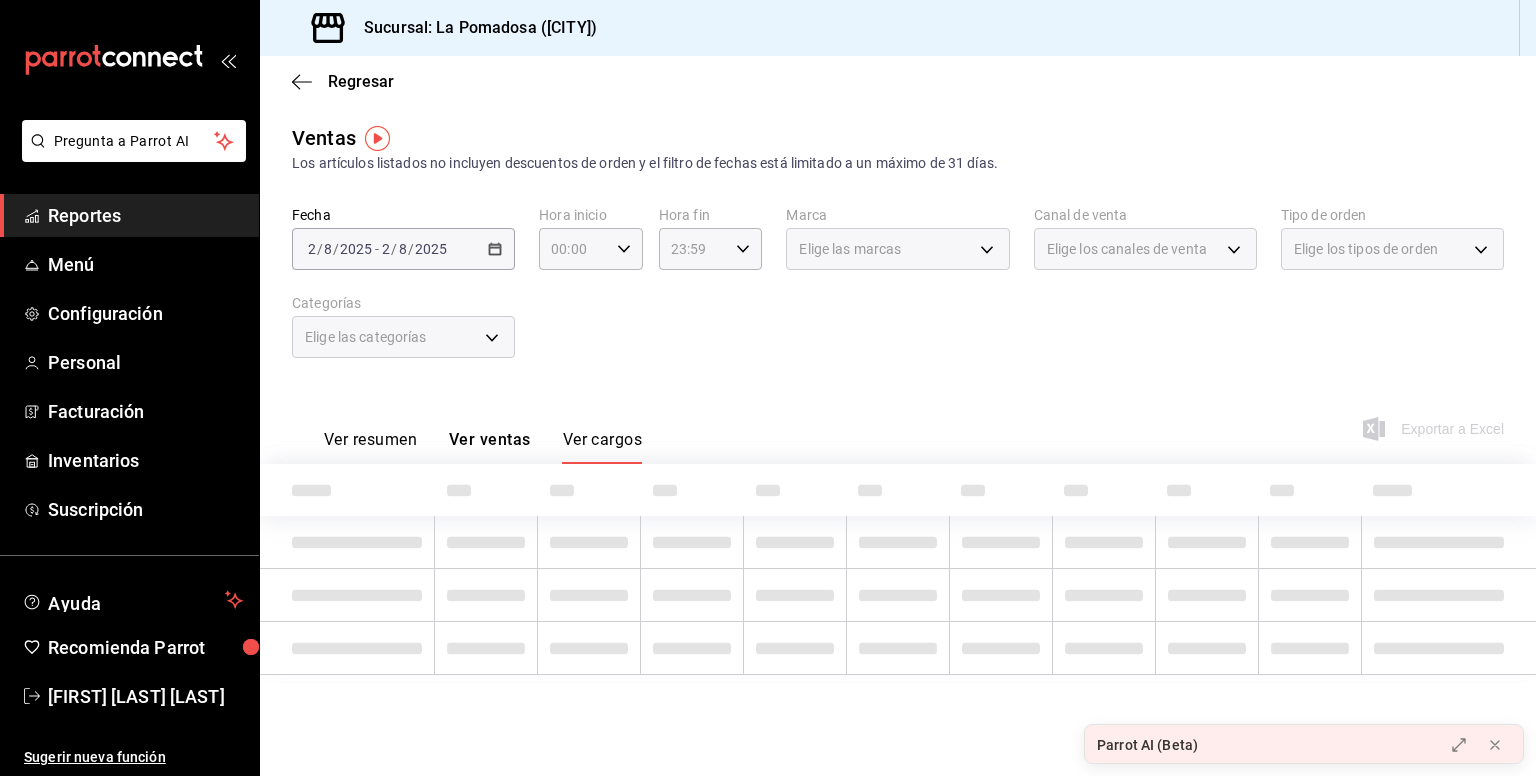 scroll, scrollTop: 0, scrollLeft: 0, axis: both 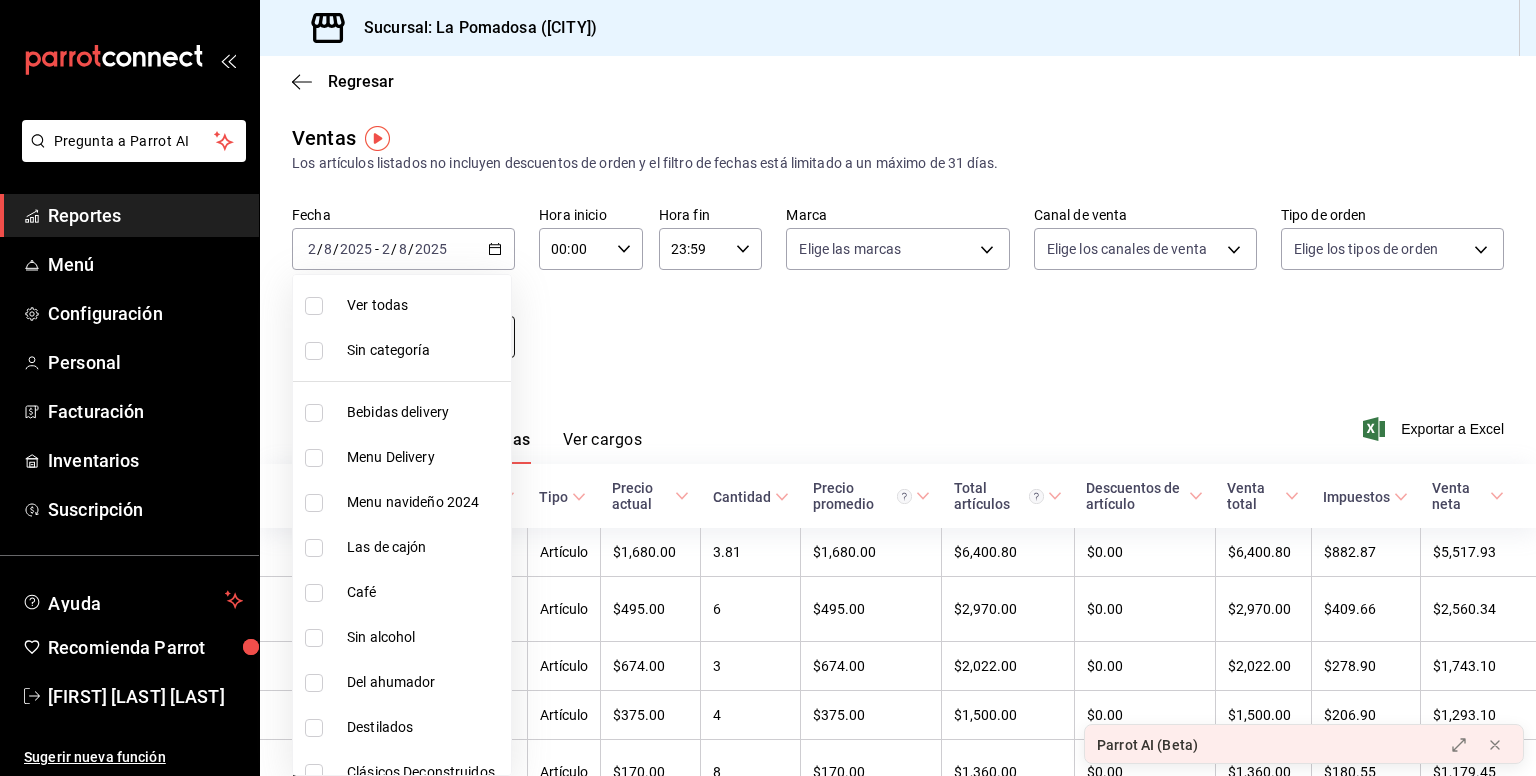 click on "- Artículo $1,680.00 3.81 $1,680.00 $6,400.80 $0.00 $6,400.80 $882.87 $5,517.93 Costillas Cerdo Baby Back 450G - Artículo $495.00 6 $495.00 $2,970.00 $0.00 $2,970.00 $409.66 $2,560.34 Brisket 450G - 3 - 4" at bounding box center [768, 388] 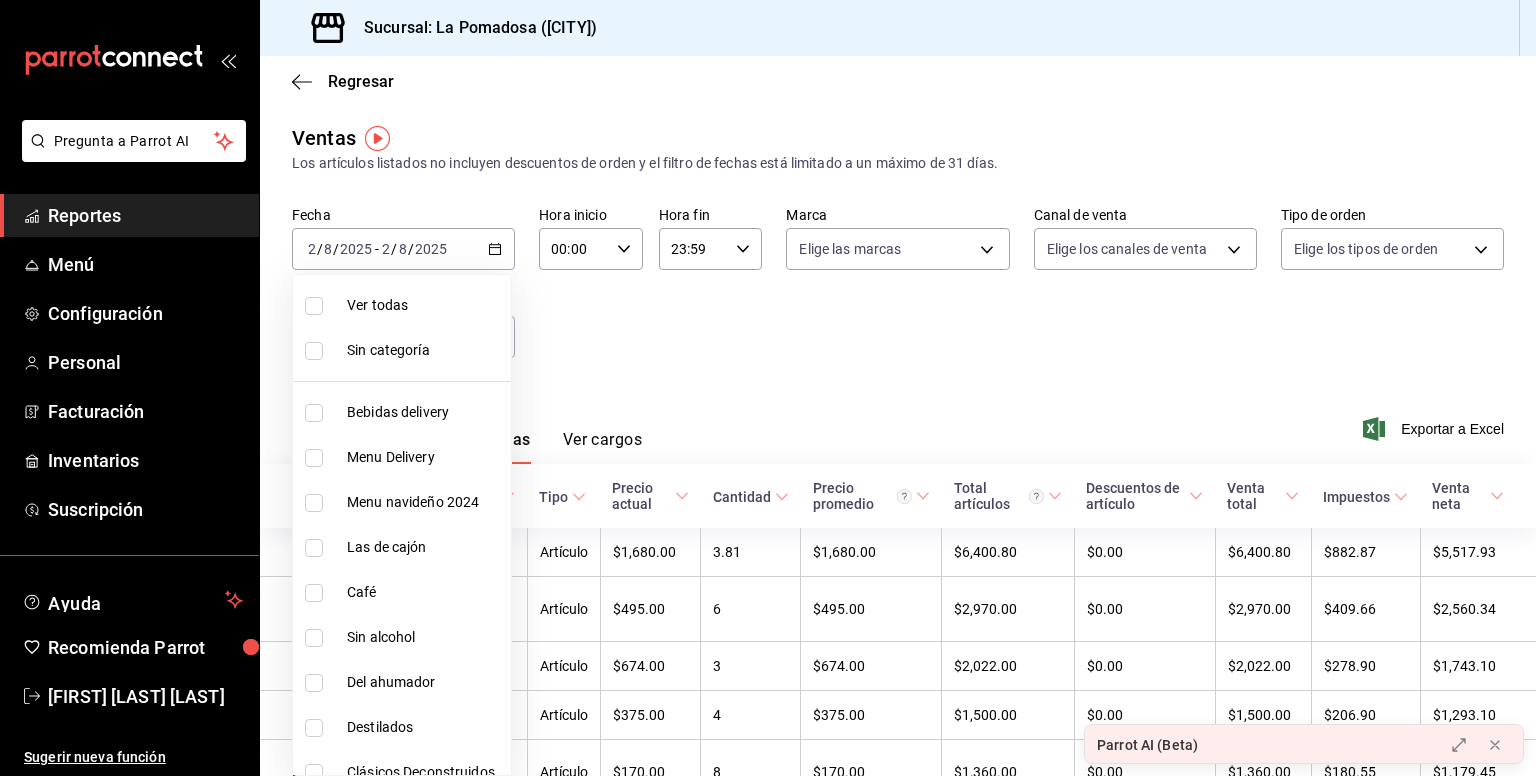 click at bounding box center [768, 388] 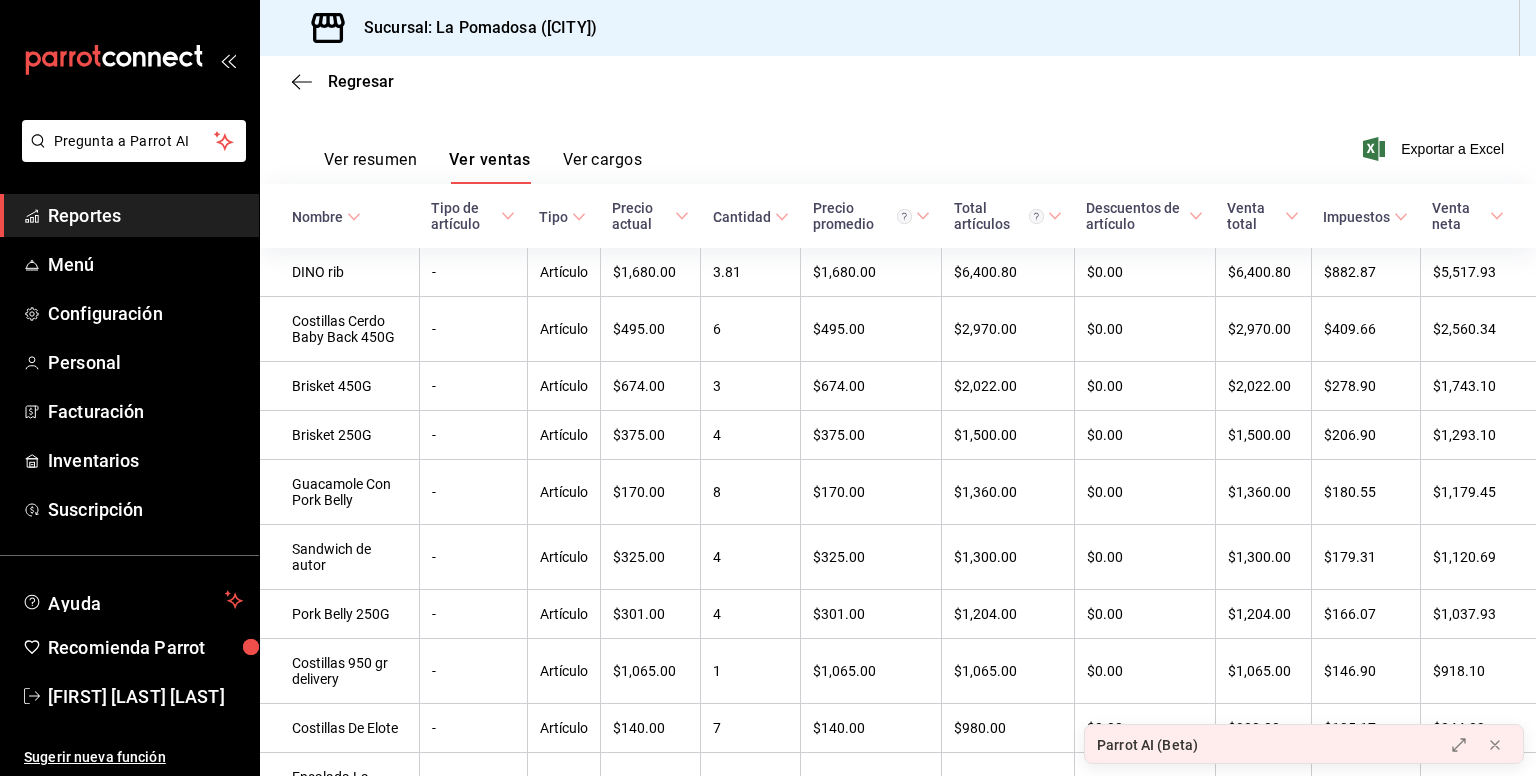 scroll, scrollTop: 282, scrollLeft: 0, axis: vertical 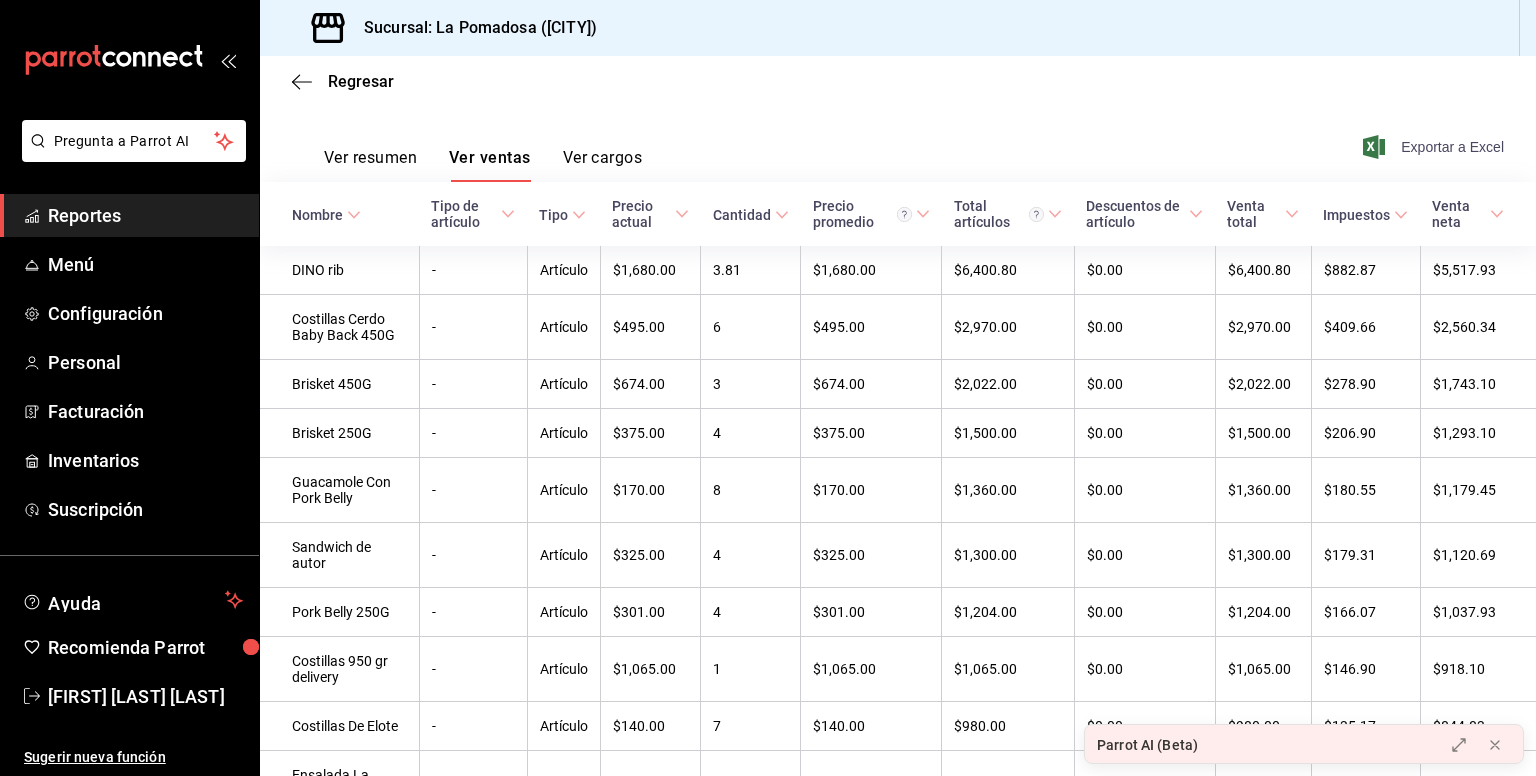 click on "Exportar a Excel" at bounding box center (1435, 147) 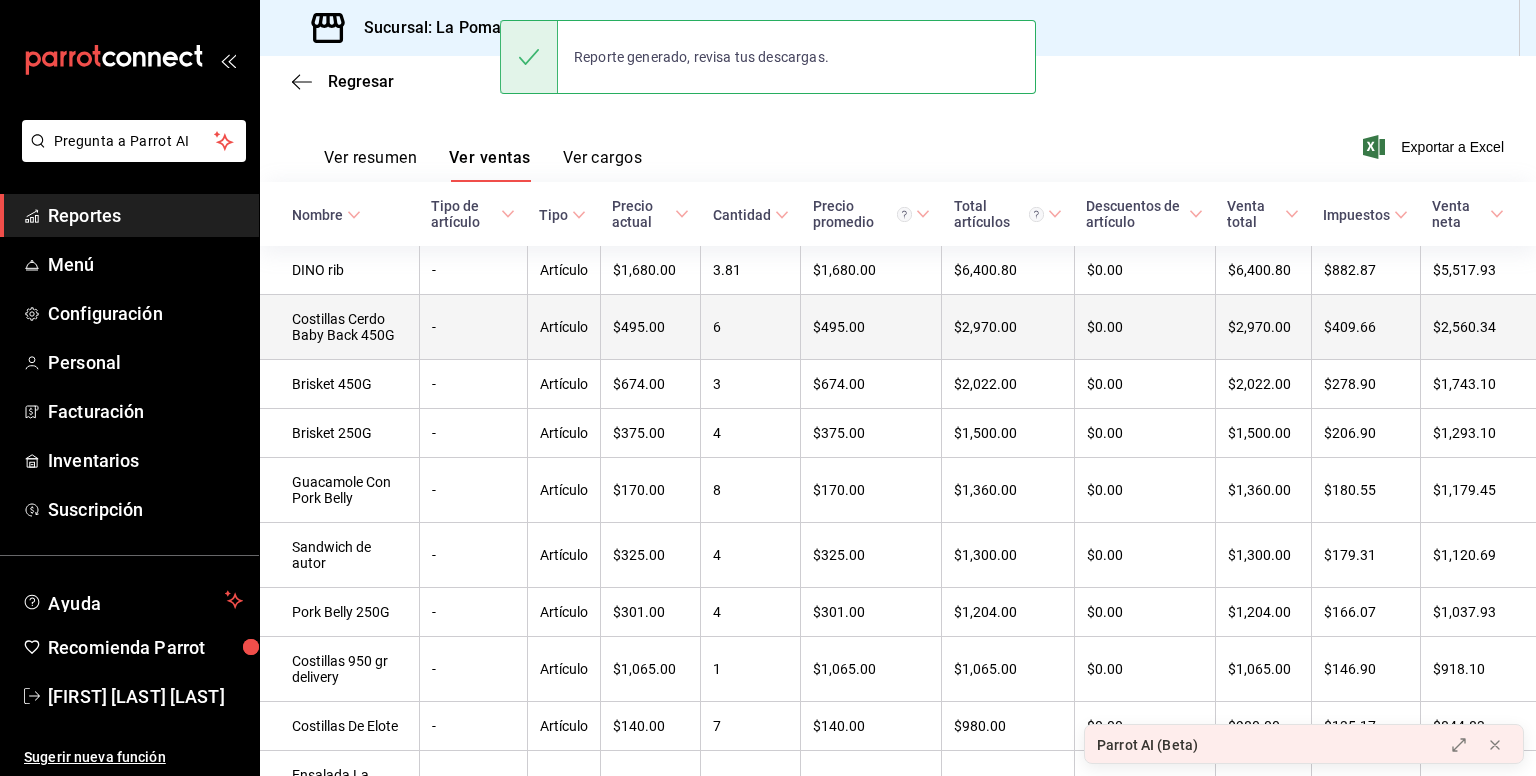 scroll, scrollTop: 0, scrollLeft: 0, axis: both 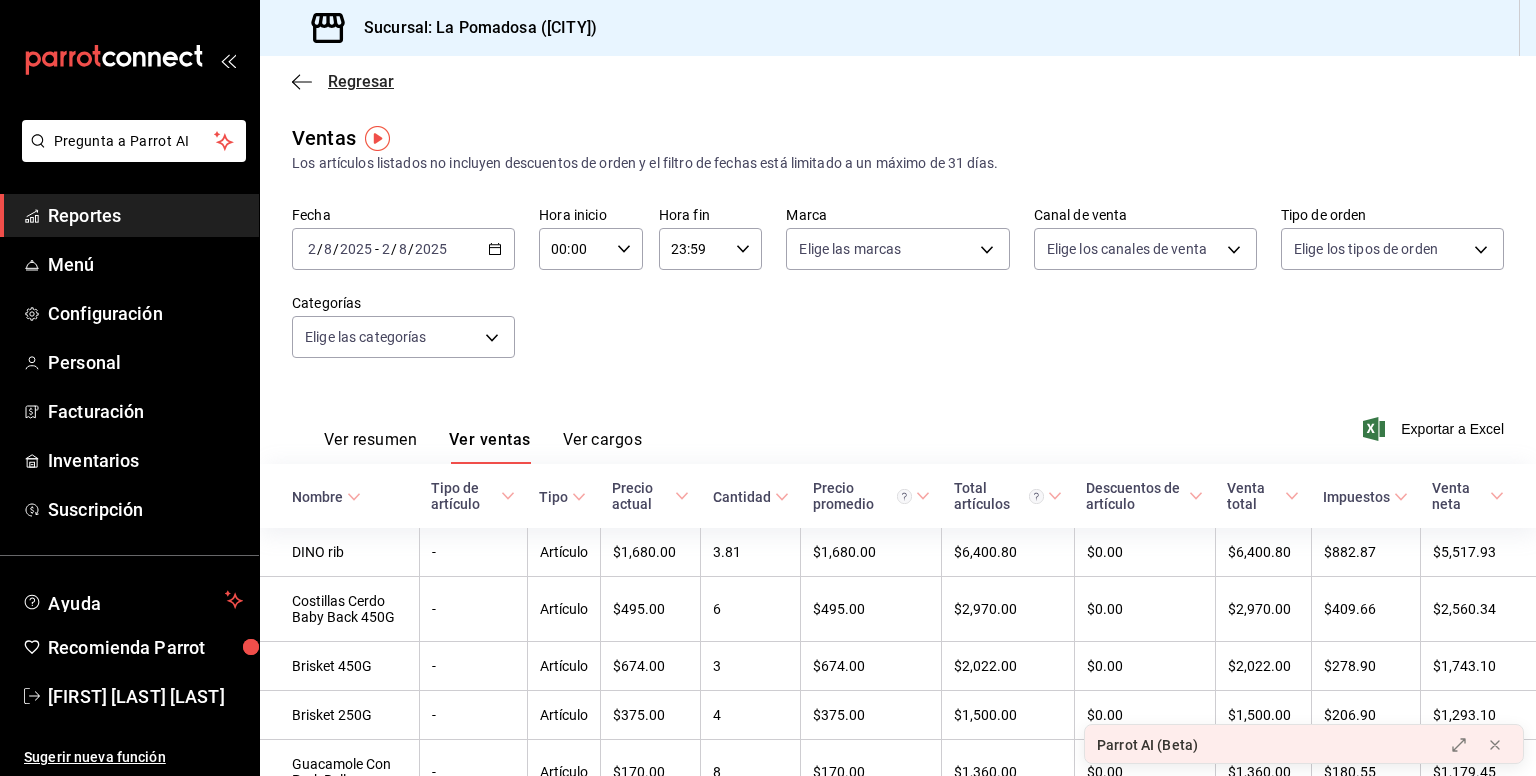 click on "Regresar" at bounding box center (361, 81) 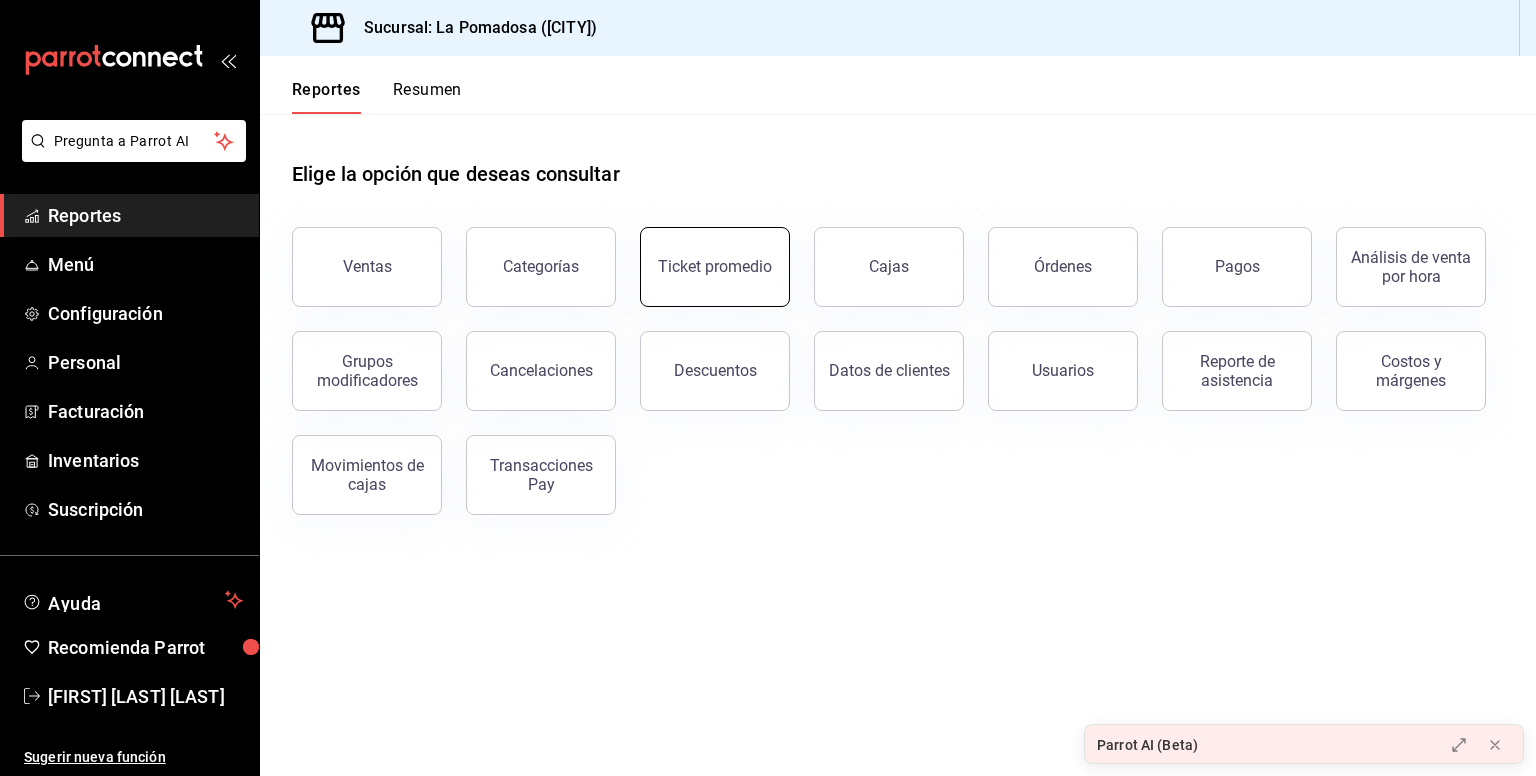 click on "Ticket promedio" at bounding box center [715, 267] 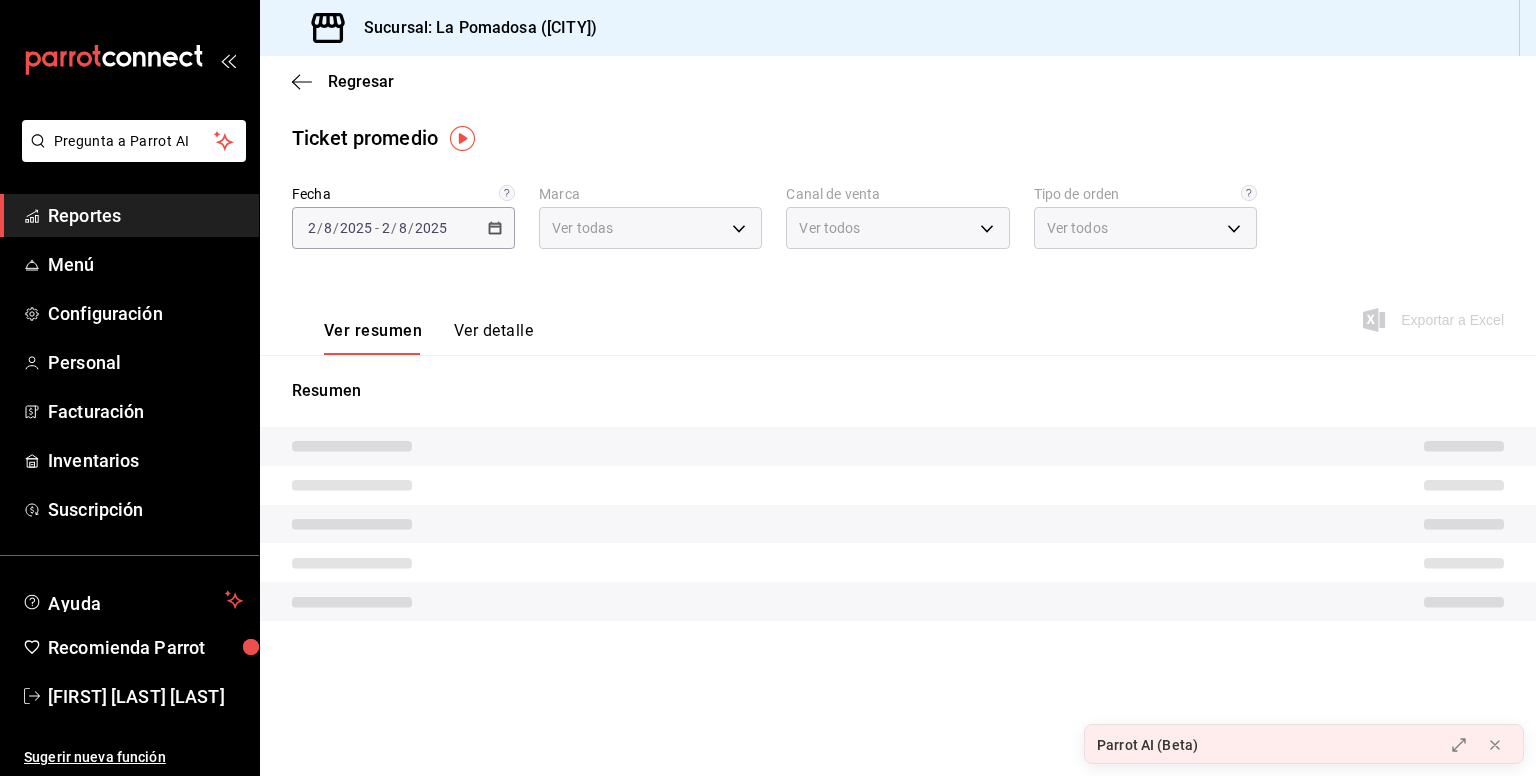 type on "26770a04-f713-4e61-b01c-a965f3f43d2a" 